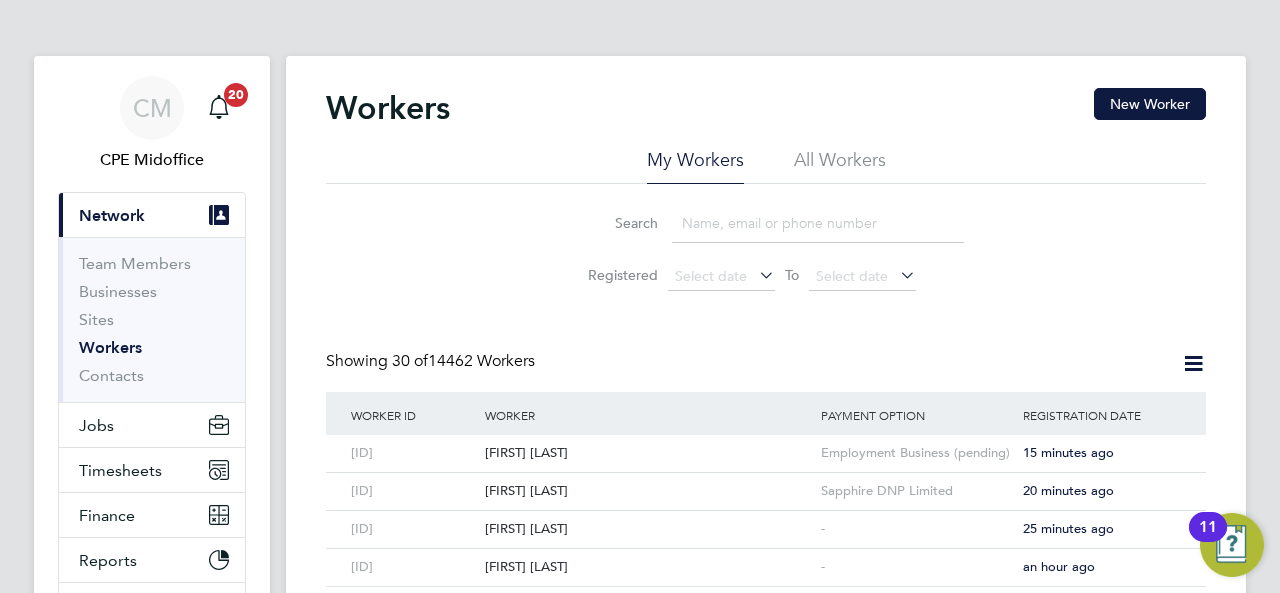 scroll, scrollTop: 0, scrollLeft: 0, axis: both 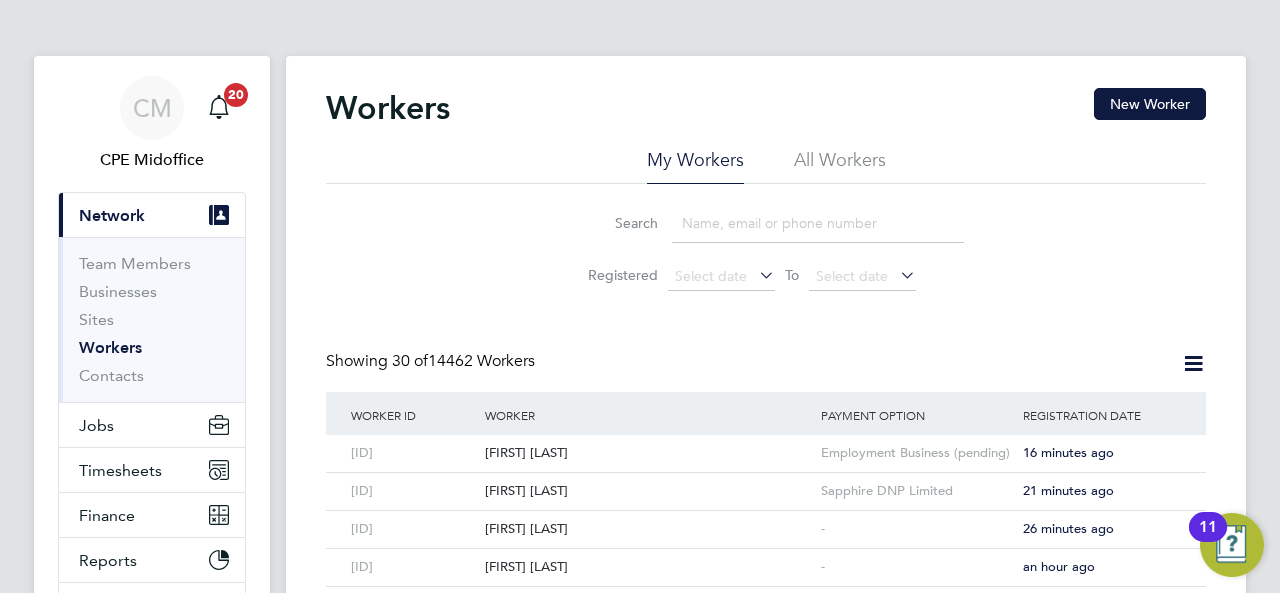 click 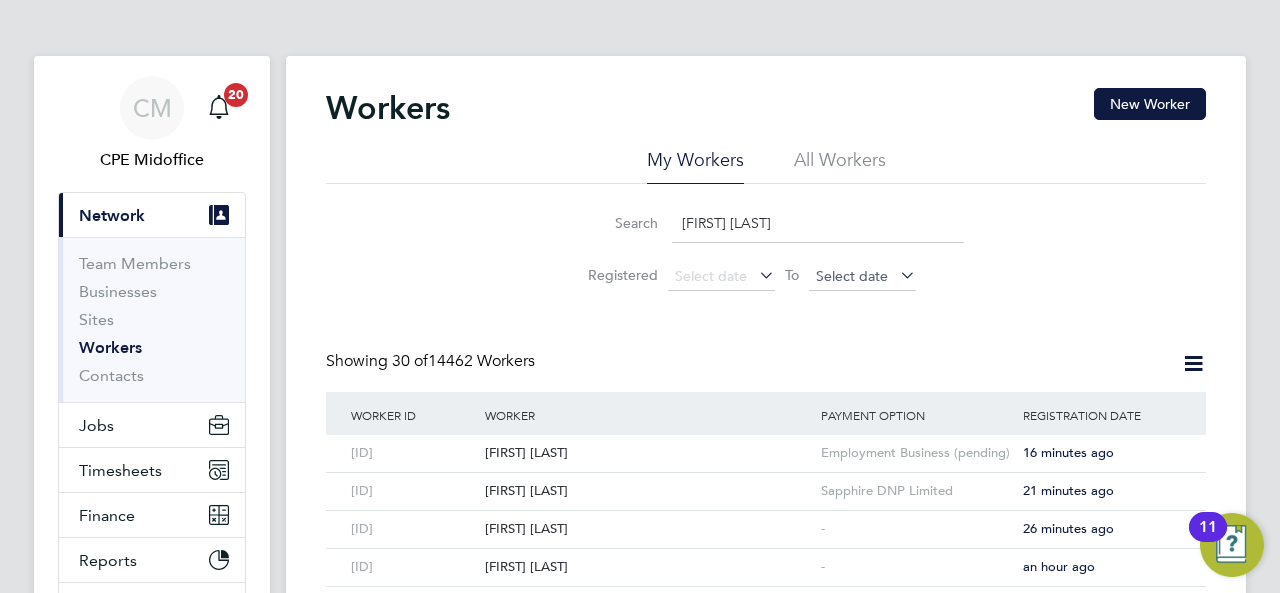 type on "[FIRST] [LAST]" 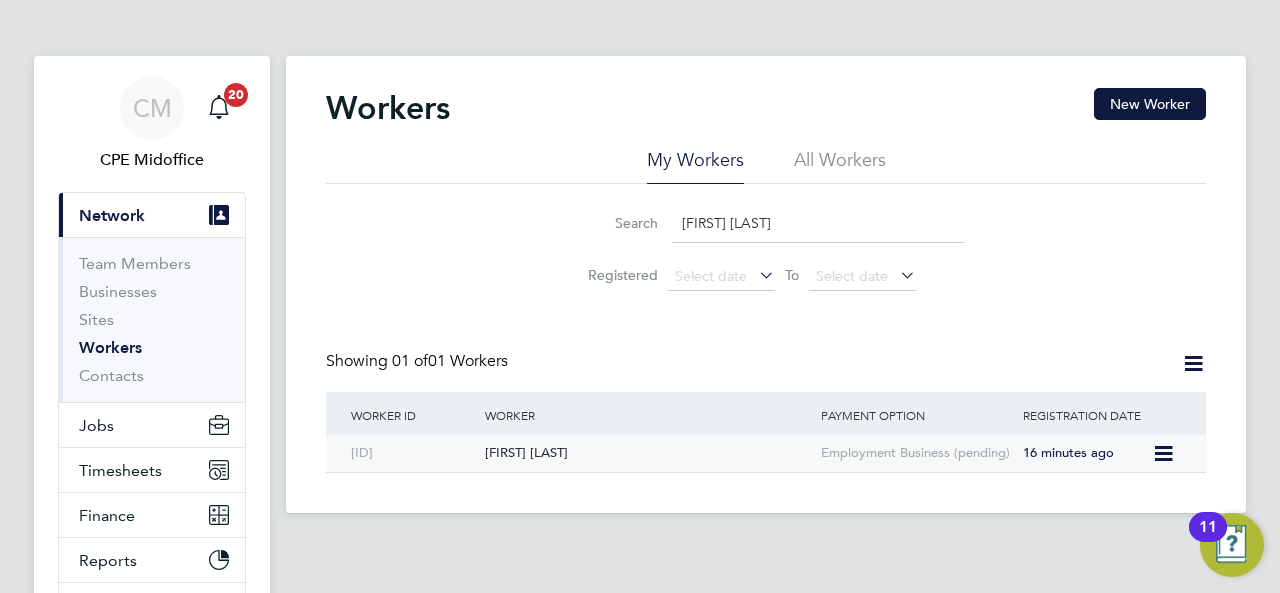click on "[LICENSE_NUMBER]" 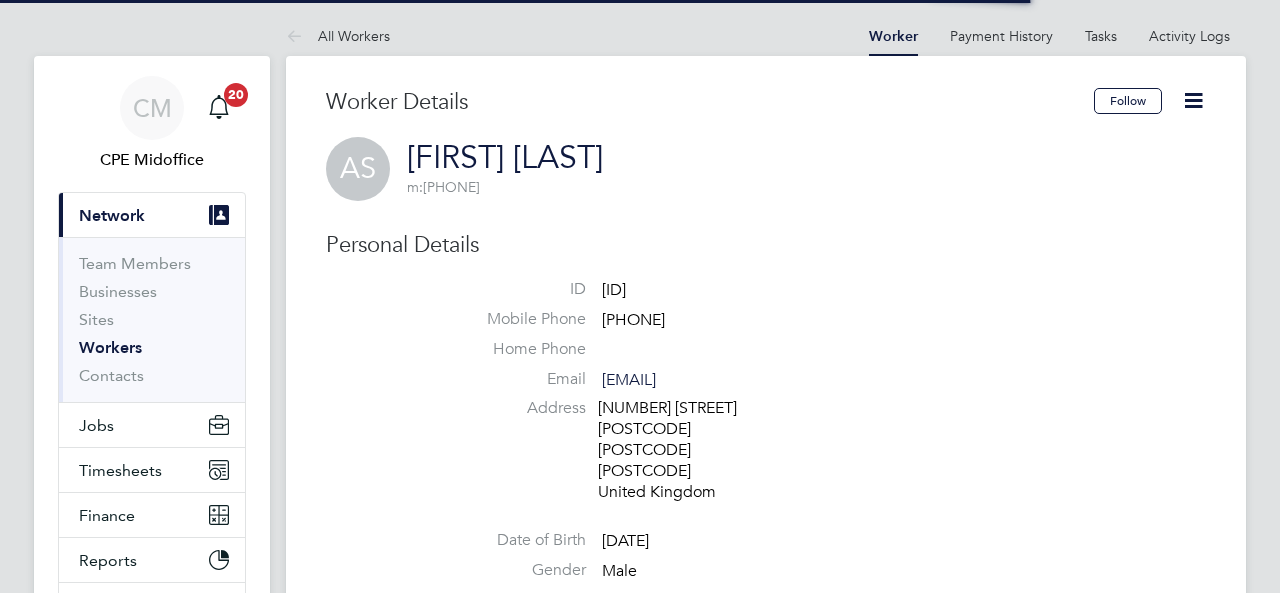 scroll, scrollTop: 0, scrollLeft: 0, axis: both 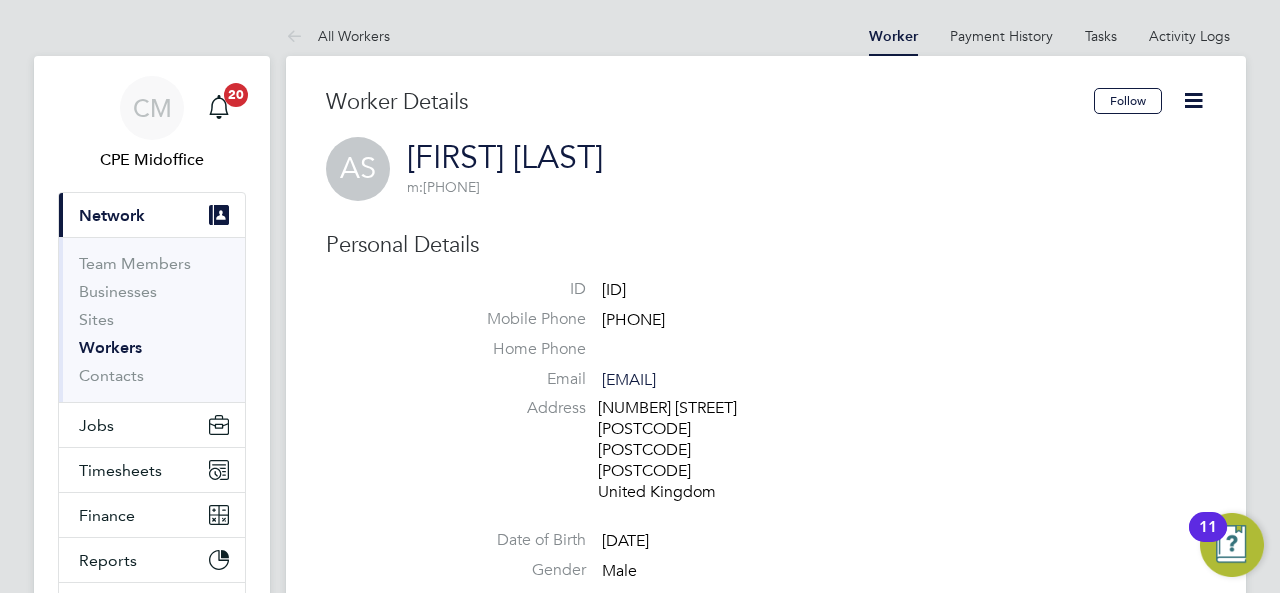 drag, startPoint x: 833, startPoint y: 218, endPoint x: 819, endPoint y: 233, distance: 20.518284 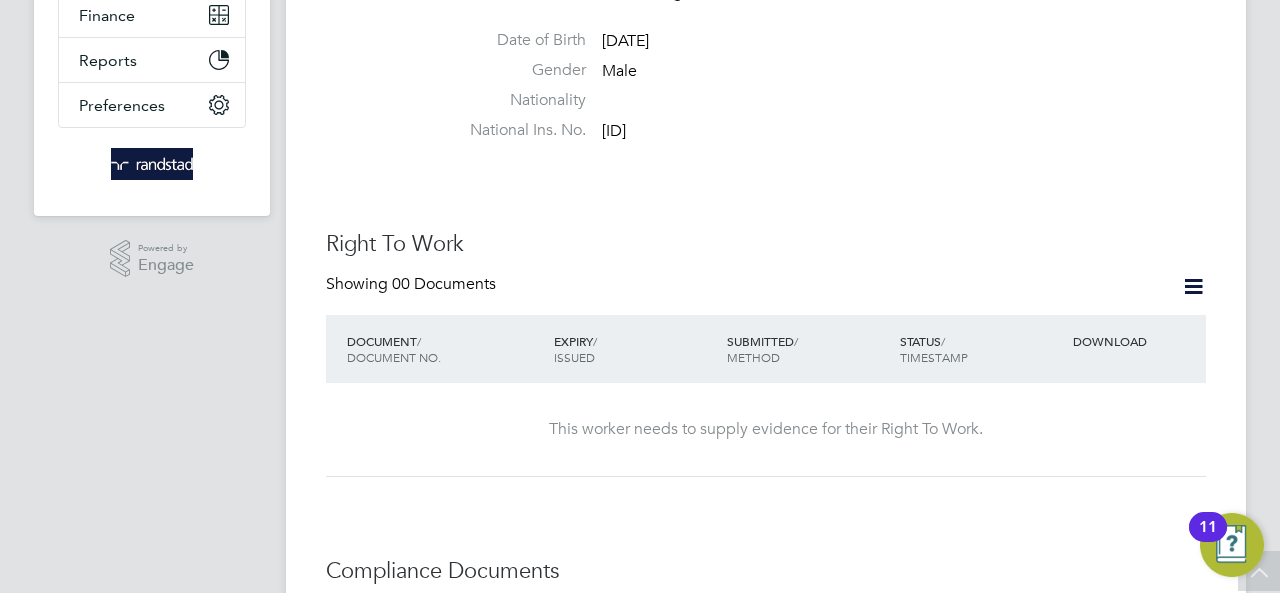 scroll, scrollTop: 800, scrollLeft: 0, axis: vertical 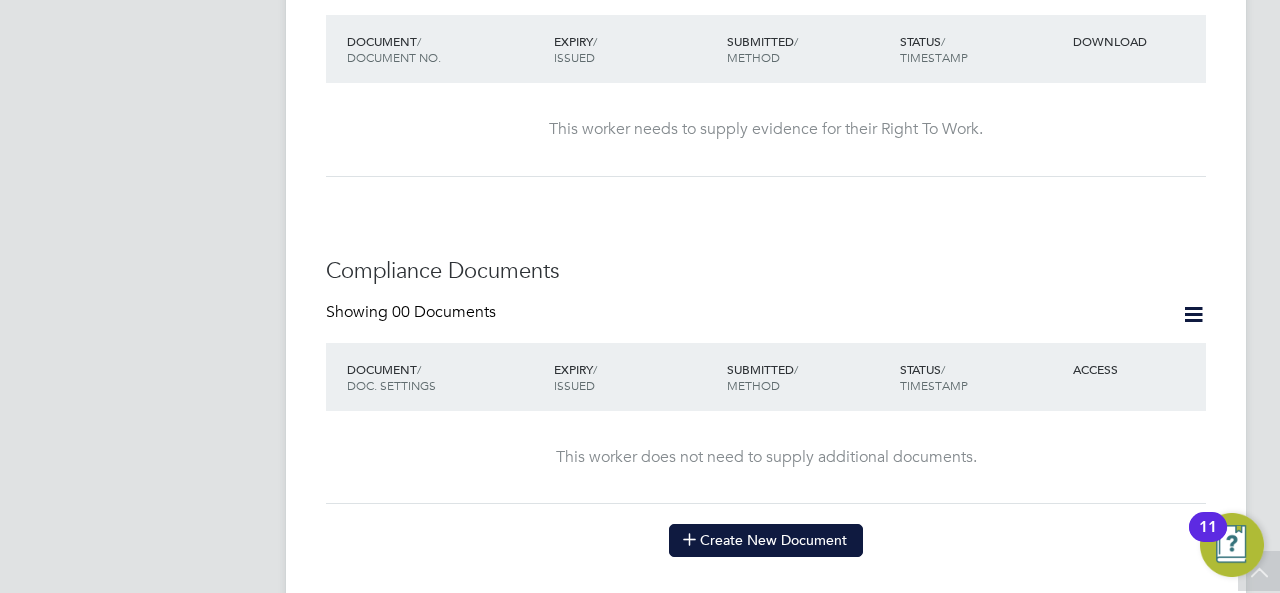 click on "Create New Document" 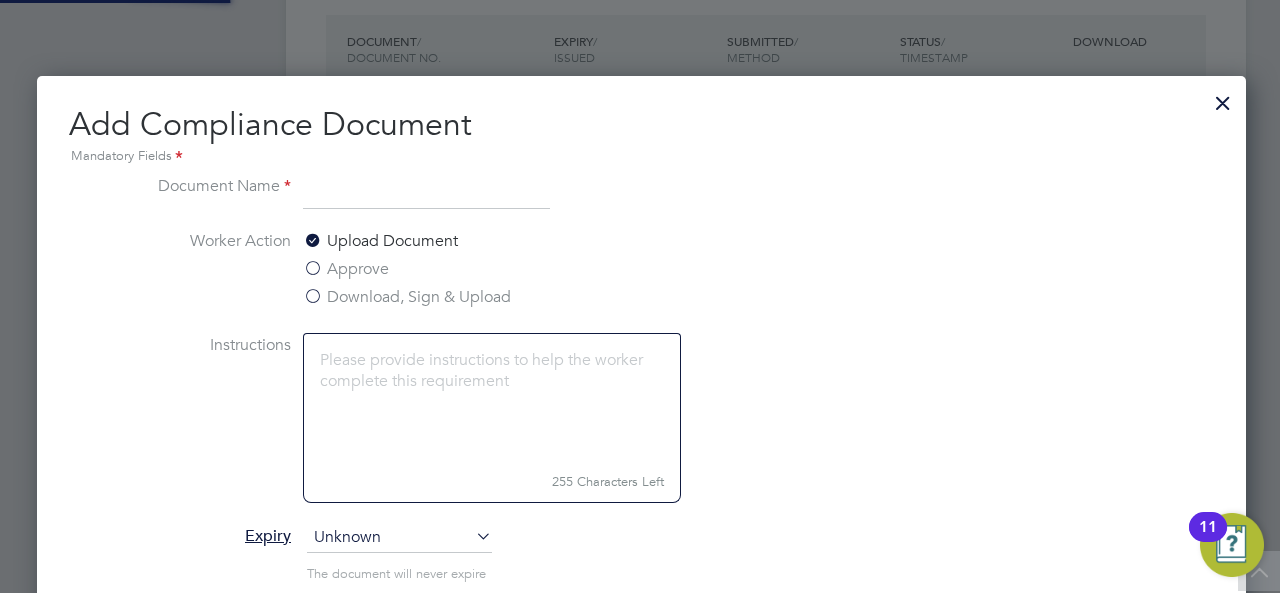 scroll, scrollTop: 10, scrollLeft: 10, axis: both 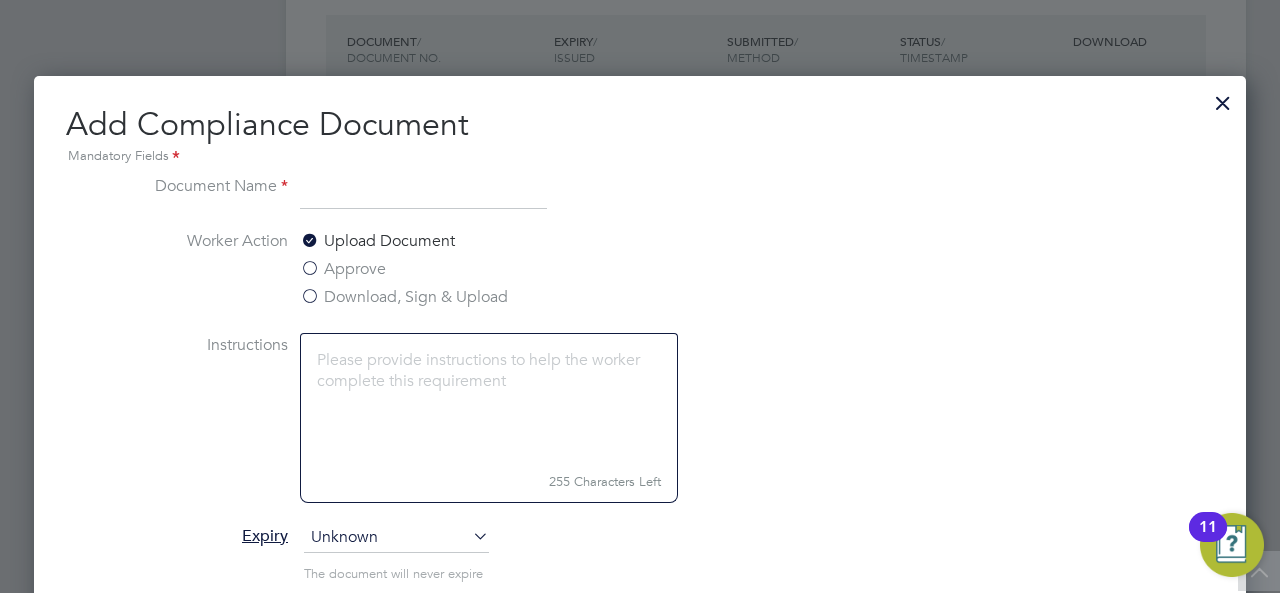 click on "Document Name" at bounding box center (640, 202) 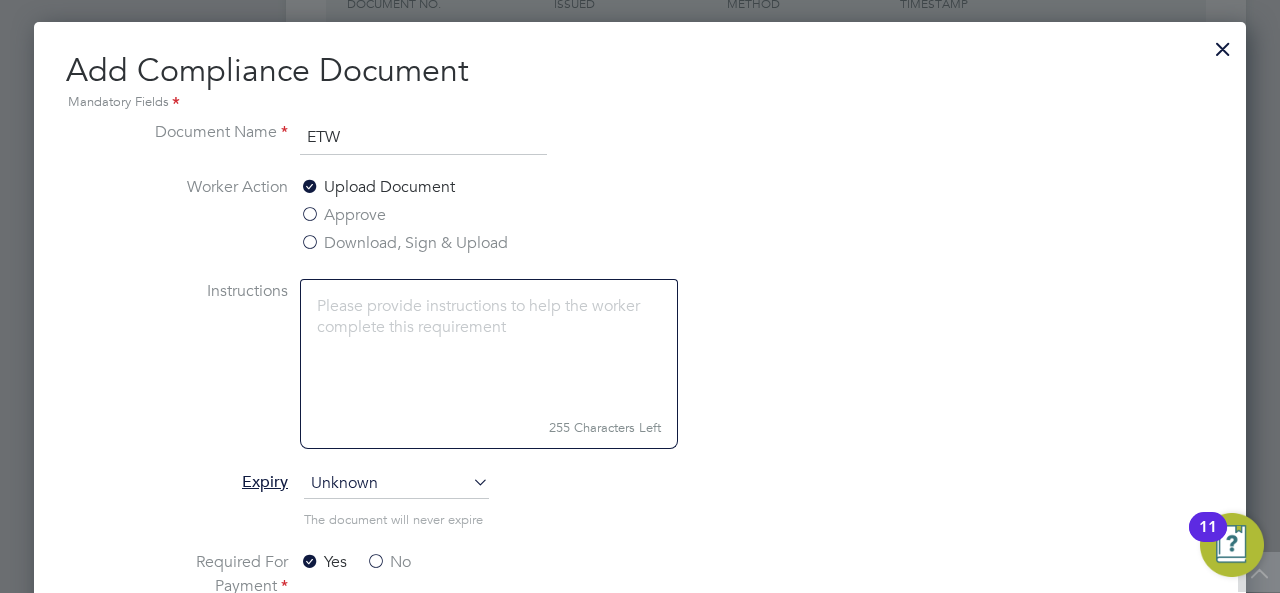scroll, scrollTop: 900, scrollLeft: 0, axis: vertical 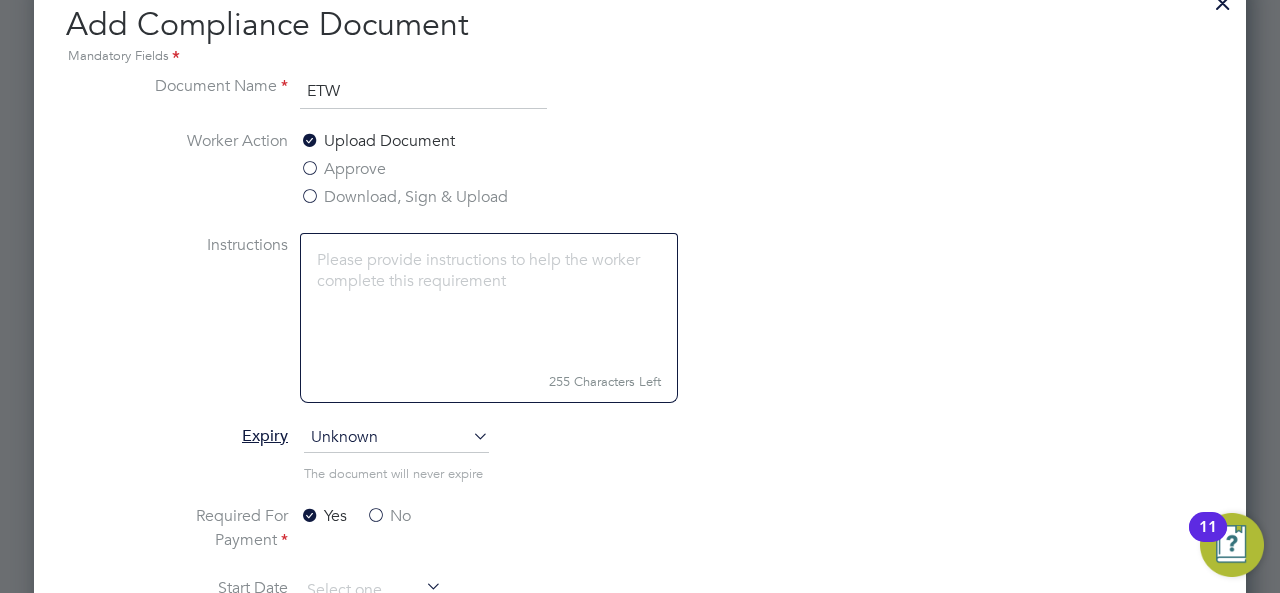 click on "Instructions
255 Characters Left" at bounding box center [640, 328] 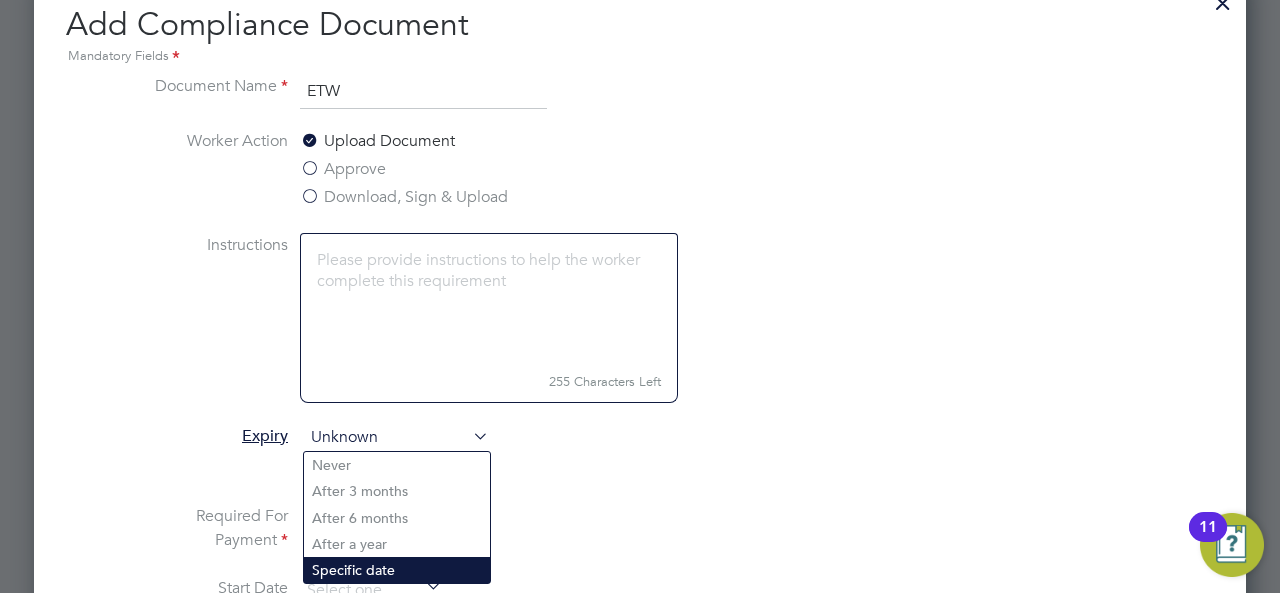 click on "Specific date" 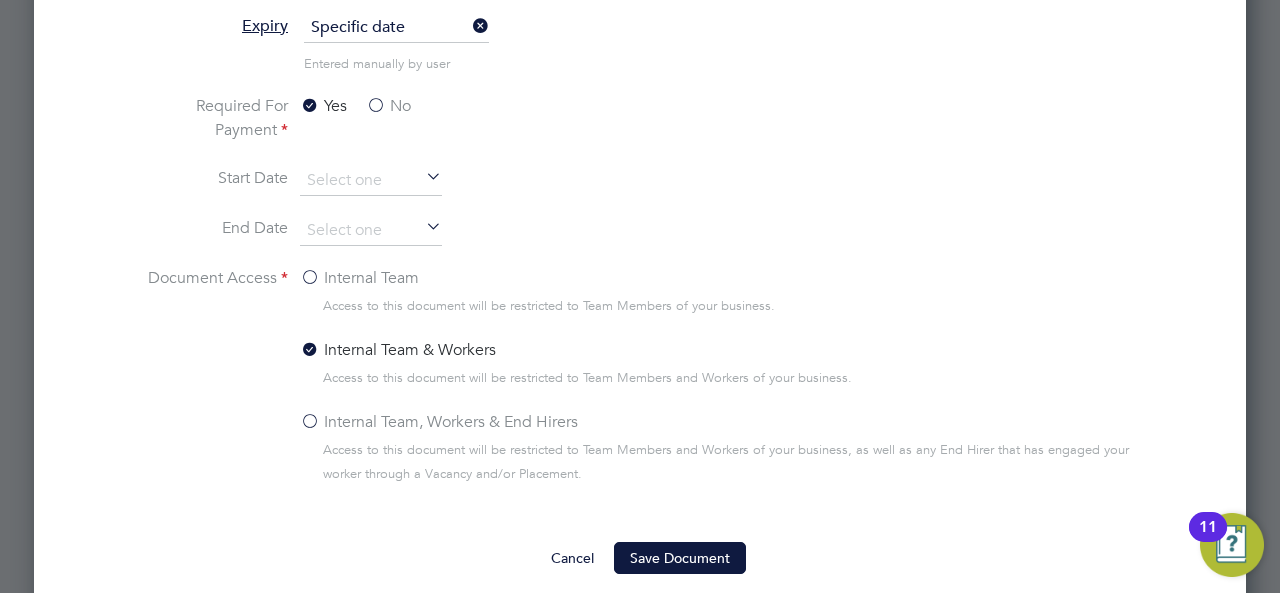 scroll, scrollTop: 1400, scrollLeft: 0, axis: vertical 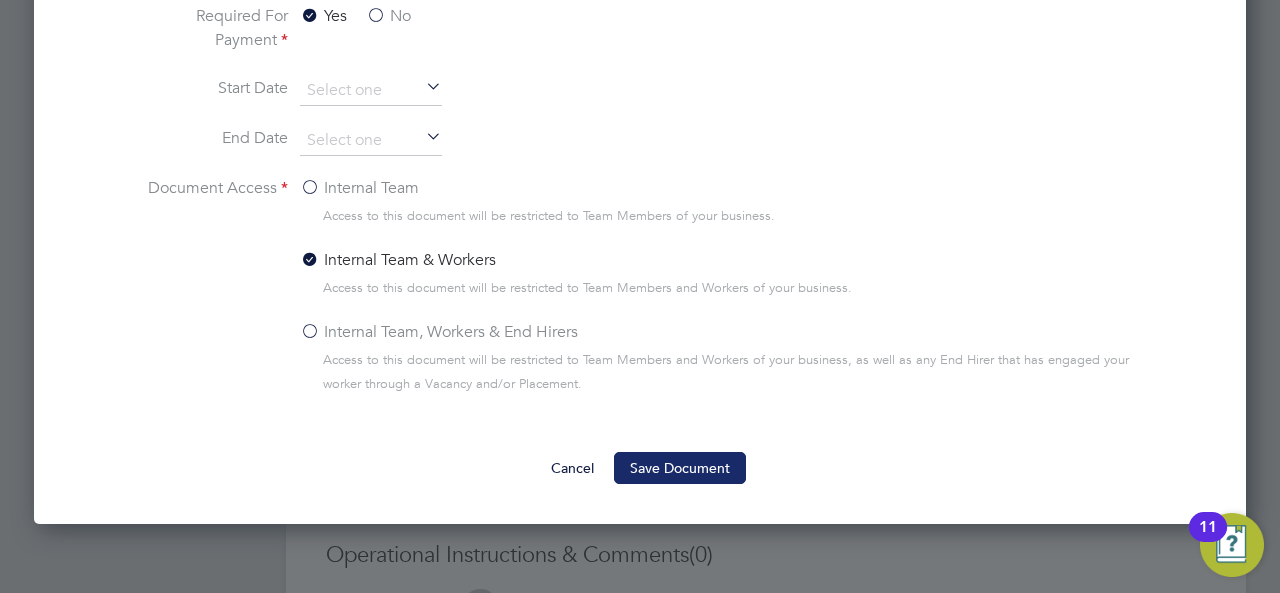 click on "Save Document" at bounding box center [680, 468] 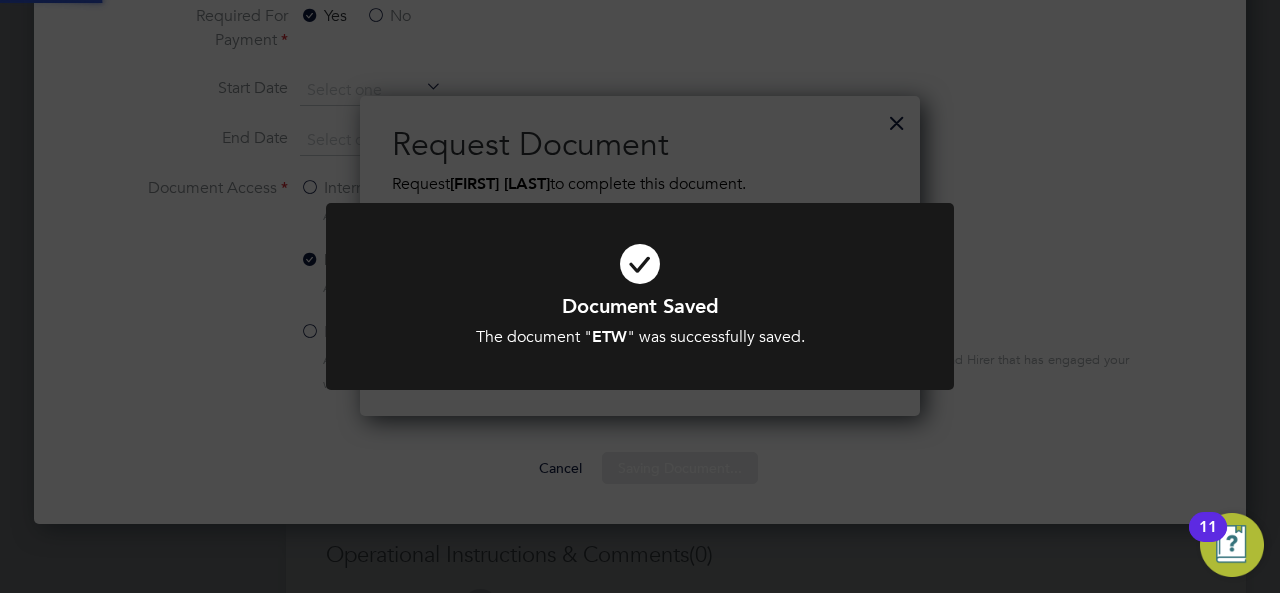 scroll, scrollTop: 10, scrollLeft: 10, axis: both 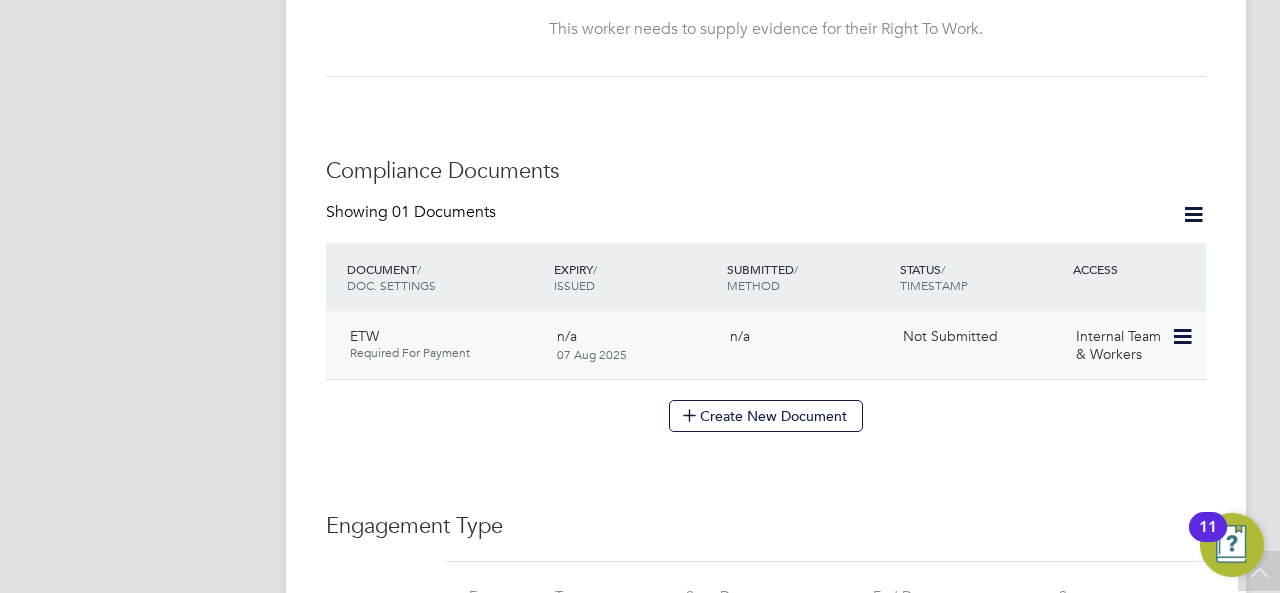 click 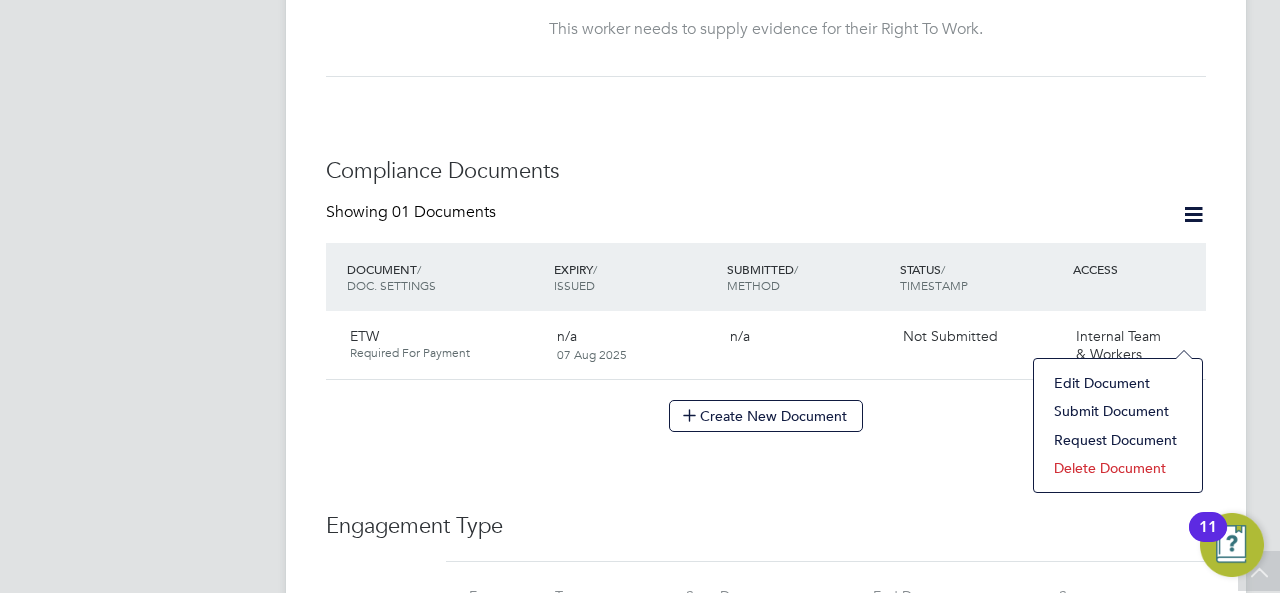 click on "Submit Document" 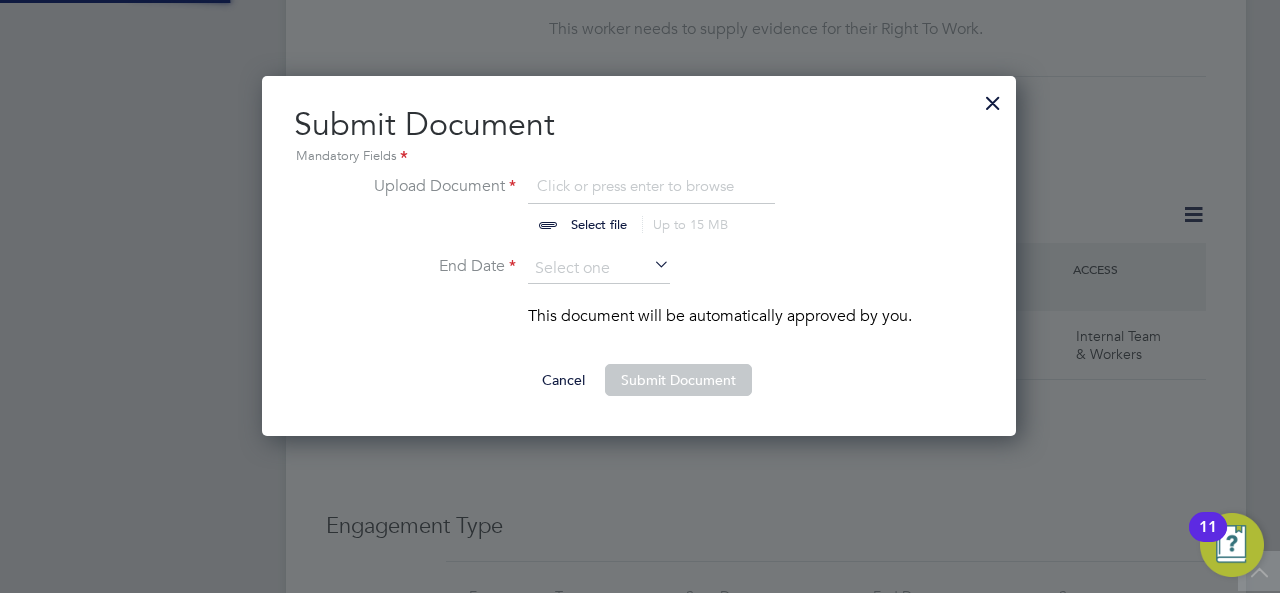 scroll, scrollTop: 10, scrollLeft: 10, axis: both 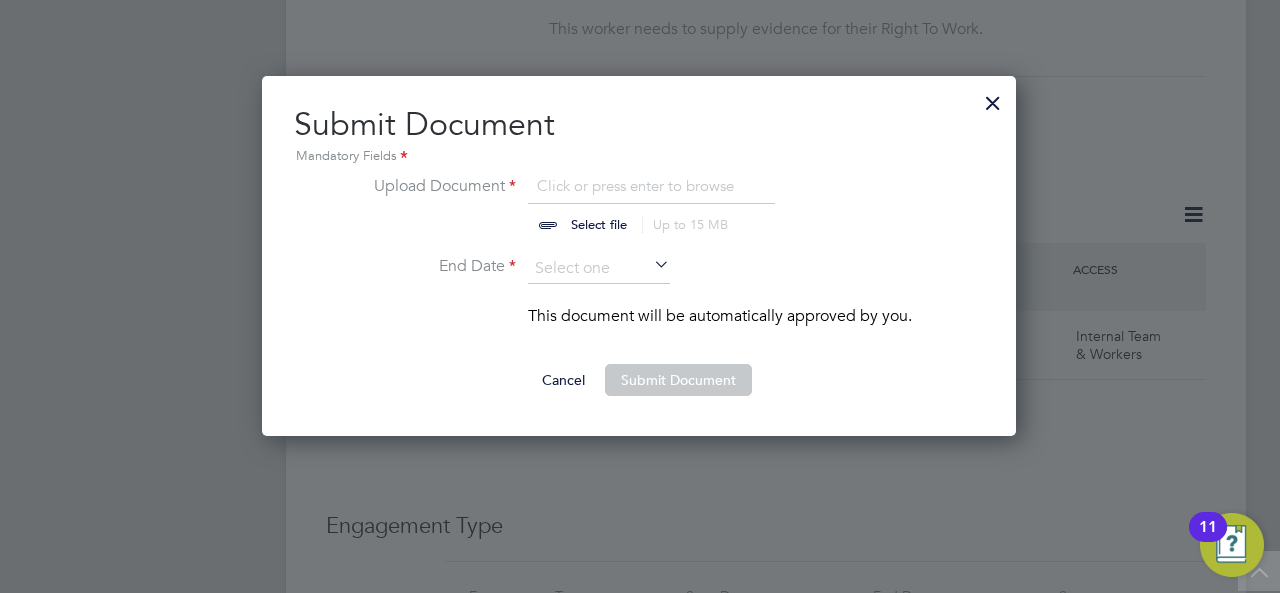 click at bounding box center [618, 204] 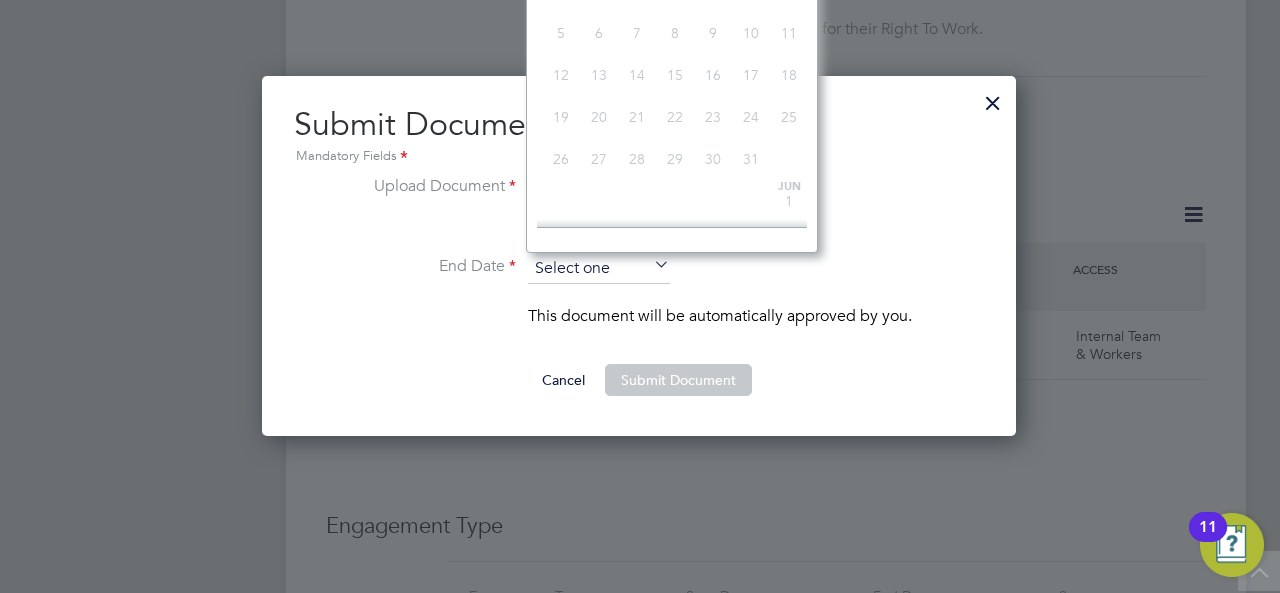 click at bounding box center (599, 269) 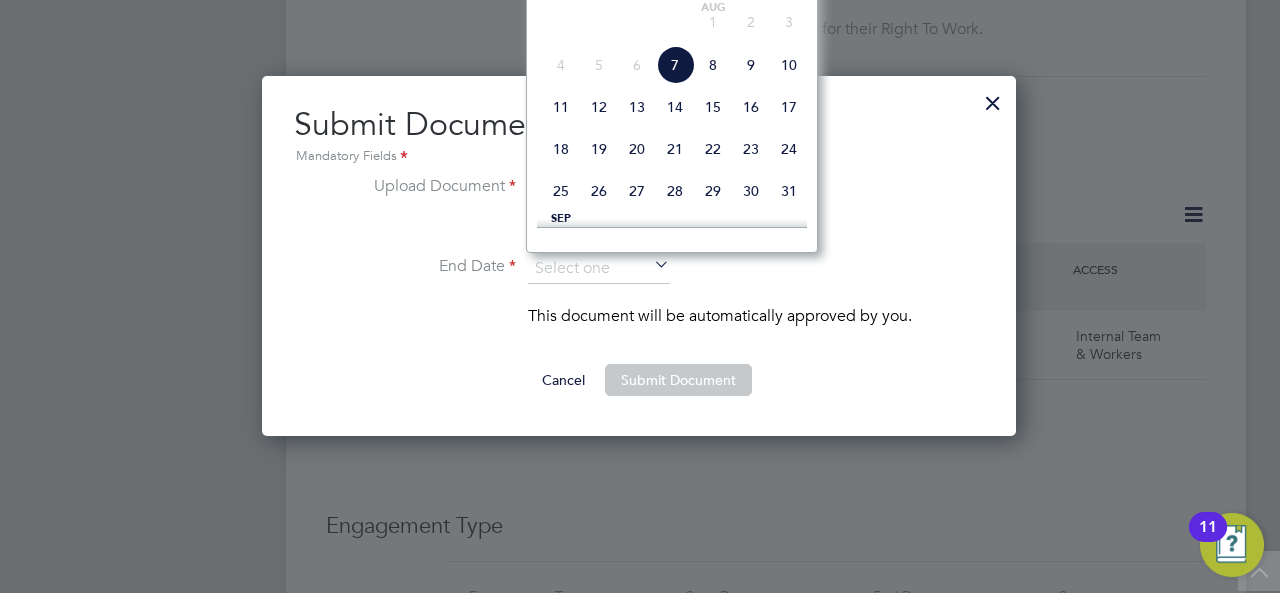 click 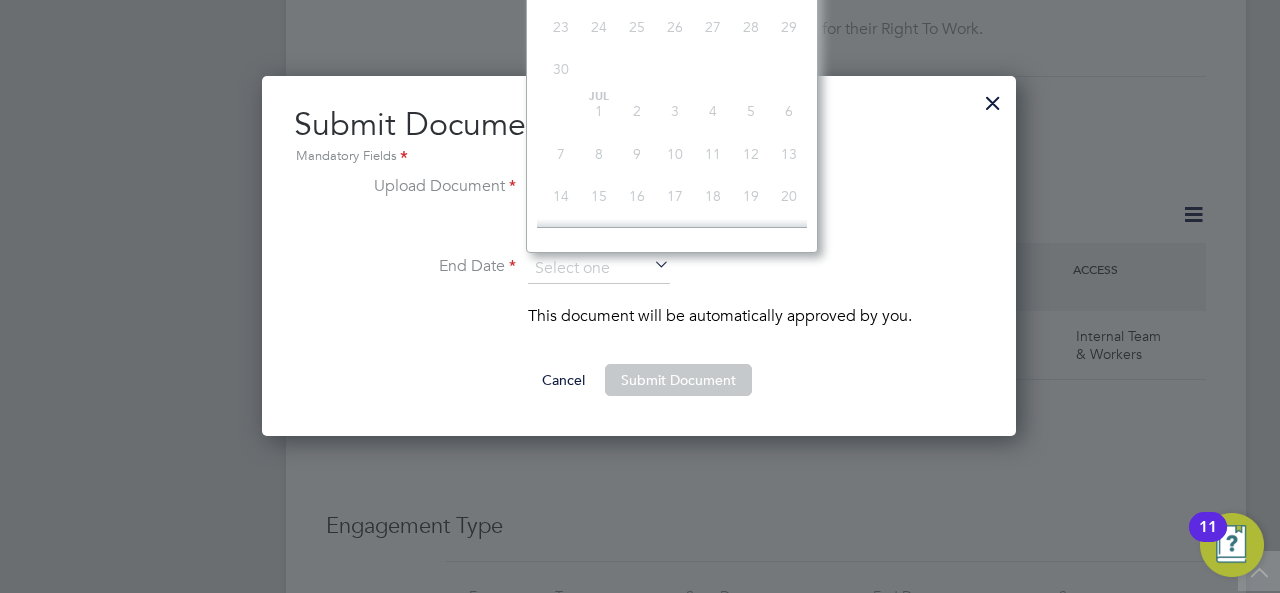 click on "18" 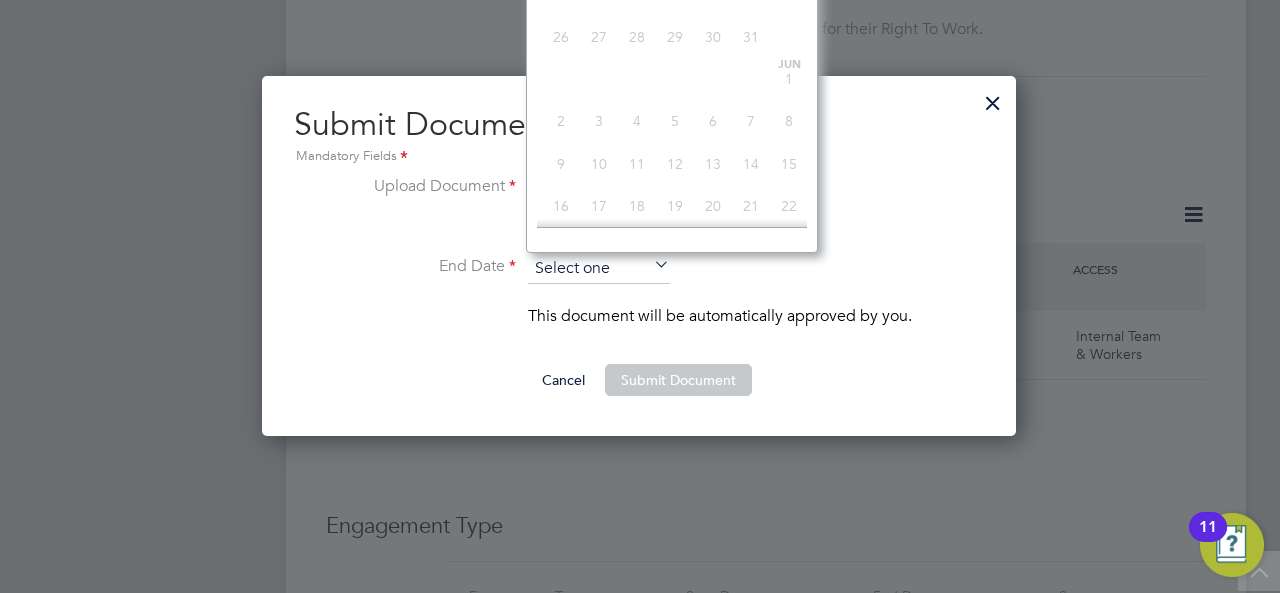 scroll, scrollTop: 0, scrollLeft: 0, axis: both 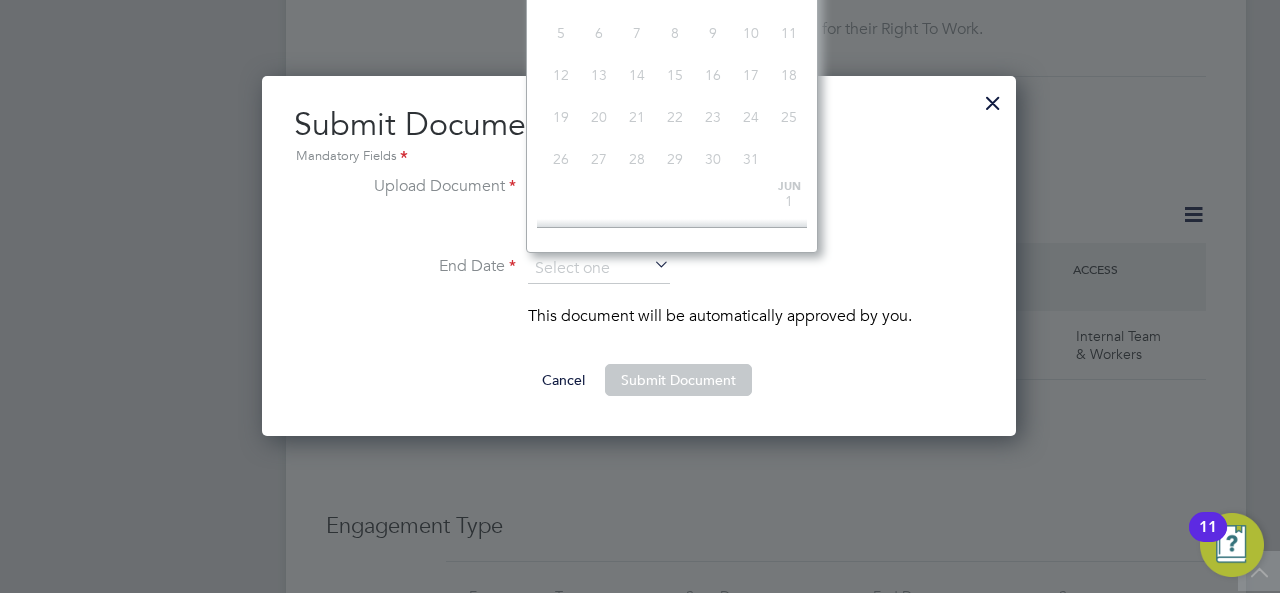 click at bounding box center [650, 266] 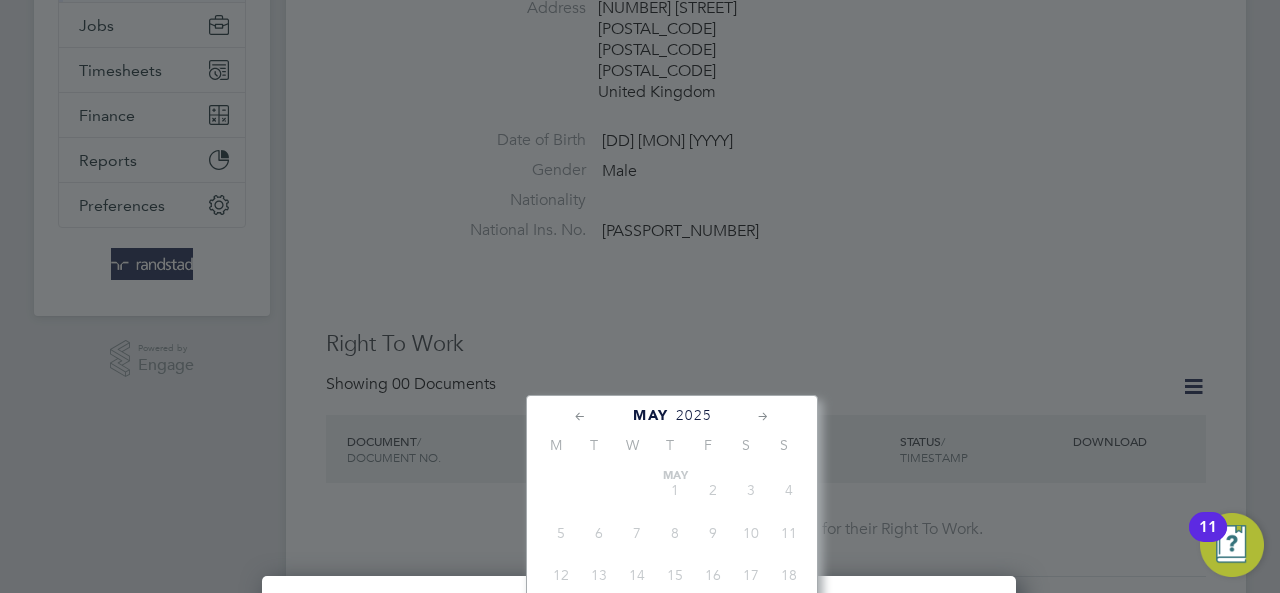 click on "2025" 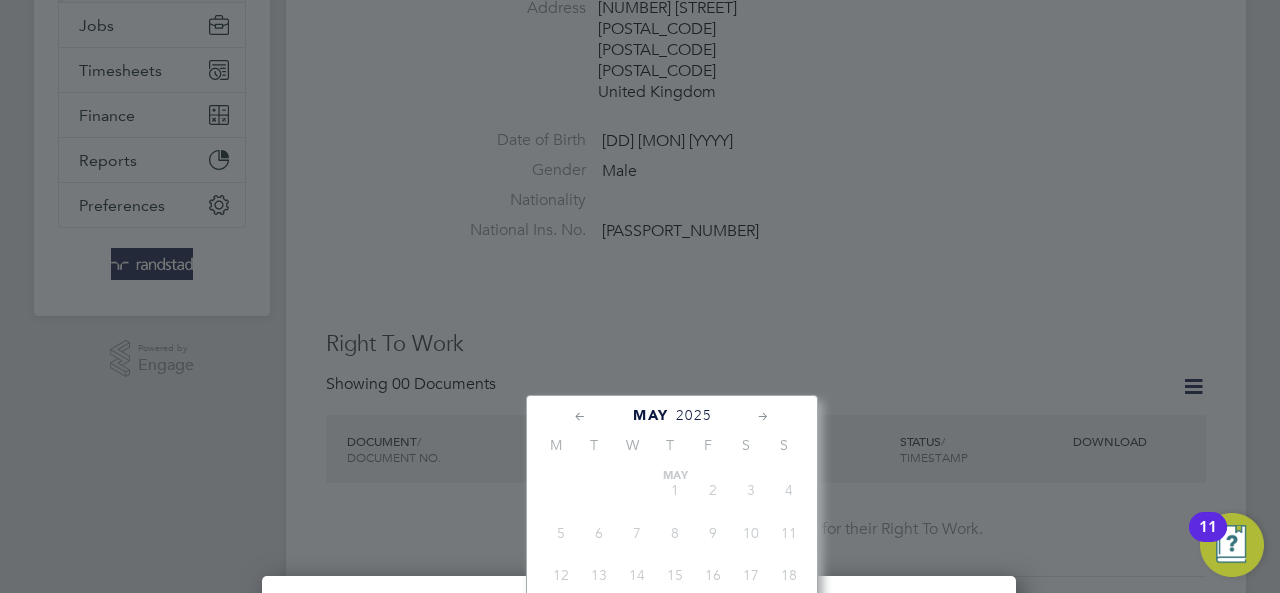 scroll, scrollTop: 871, scrollLeft: 0, axis: vertical 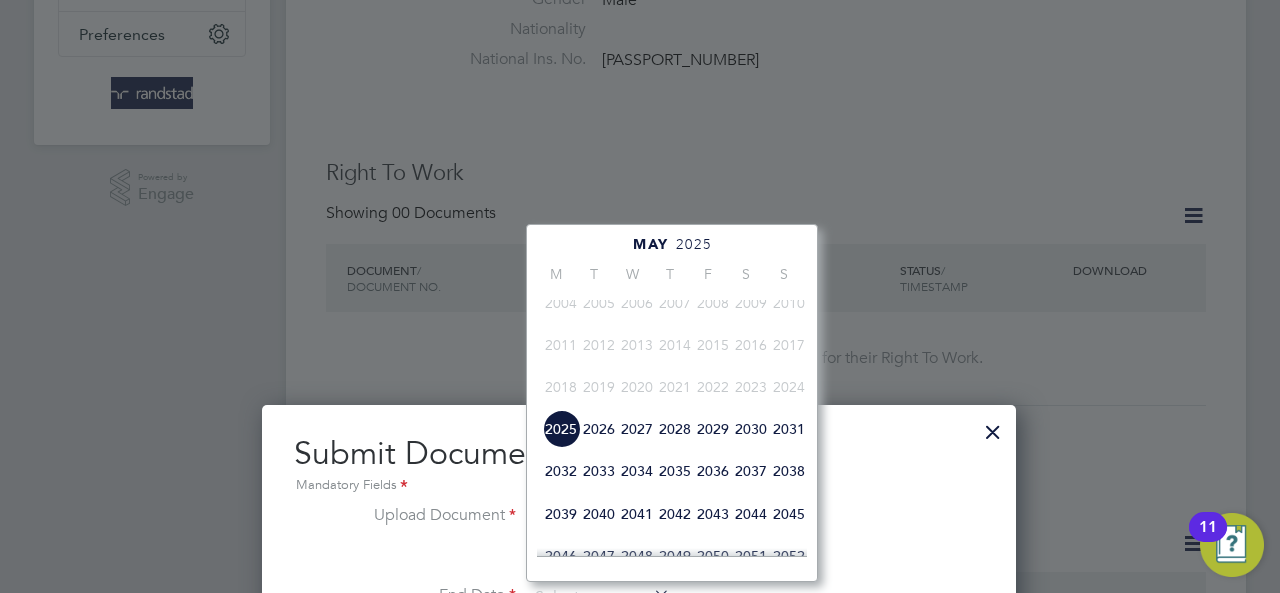 click on "2027" 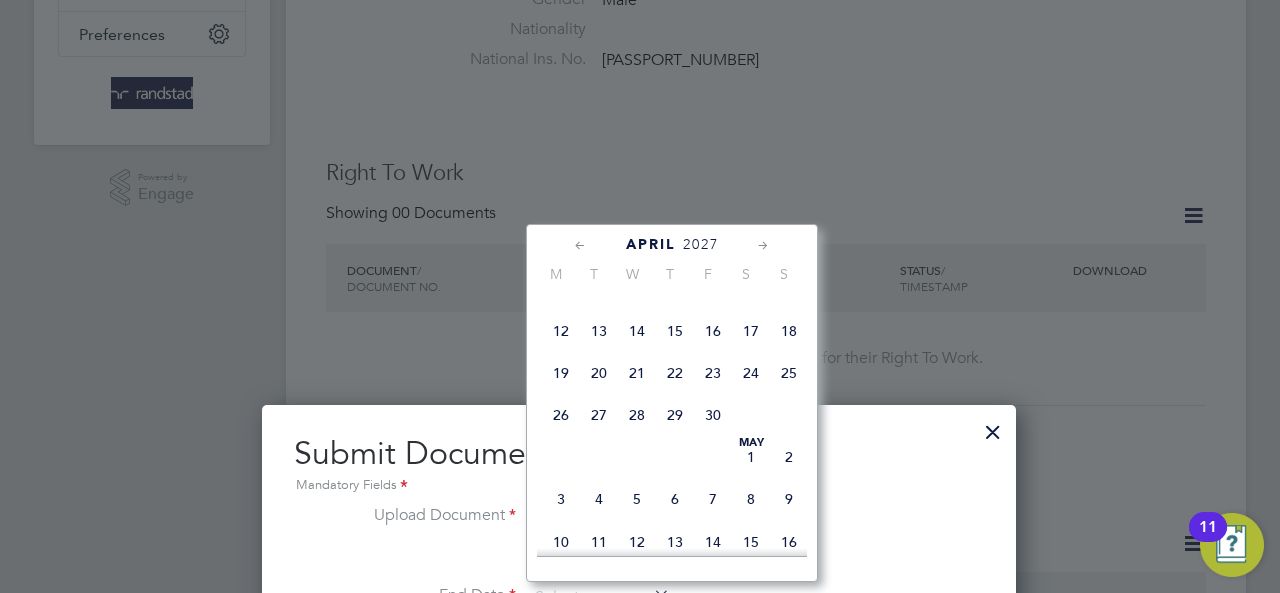 scroll, scrollTop: 252, scrollLeft: 0, axis: vertical 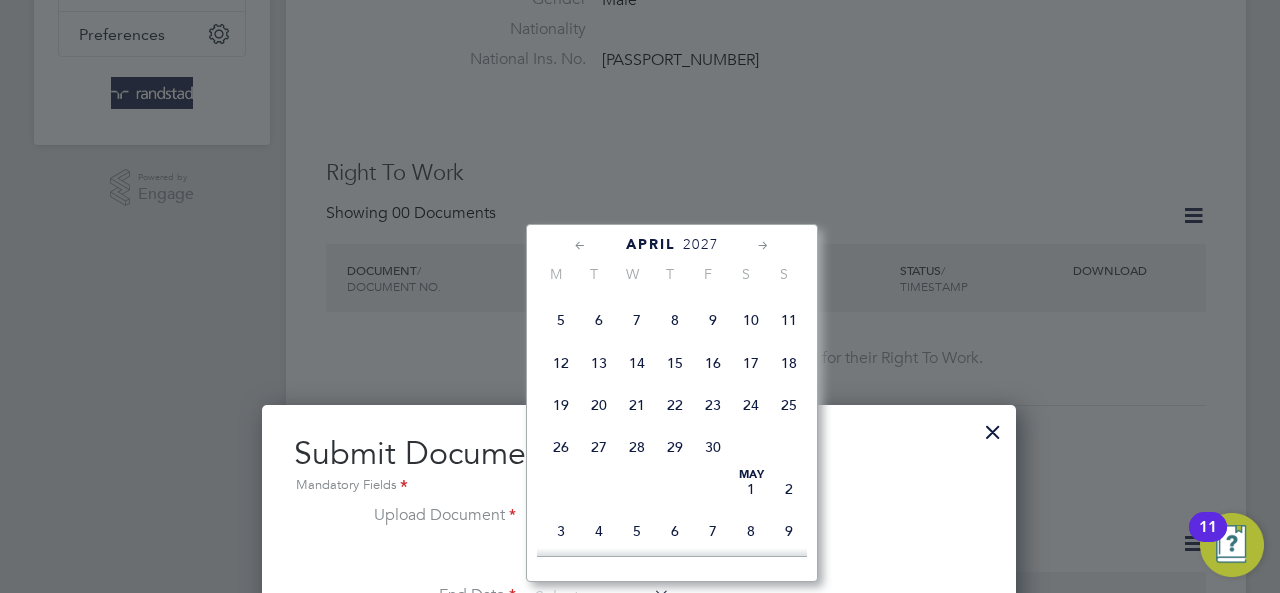 click on "30" 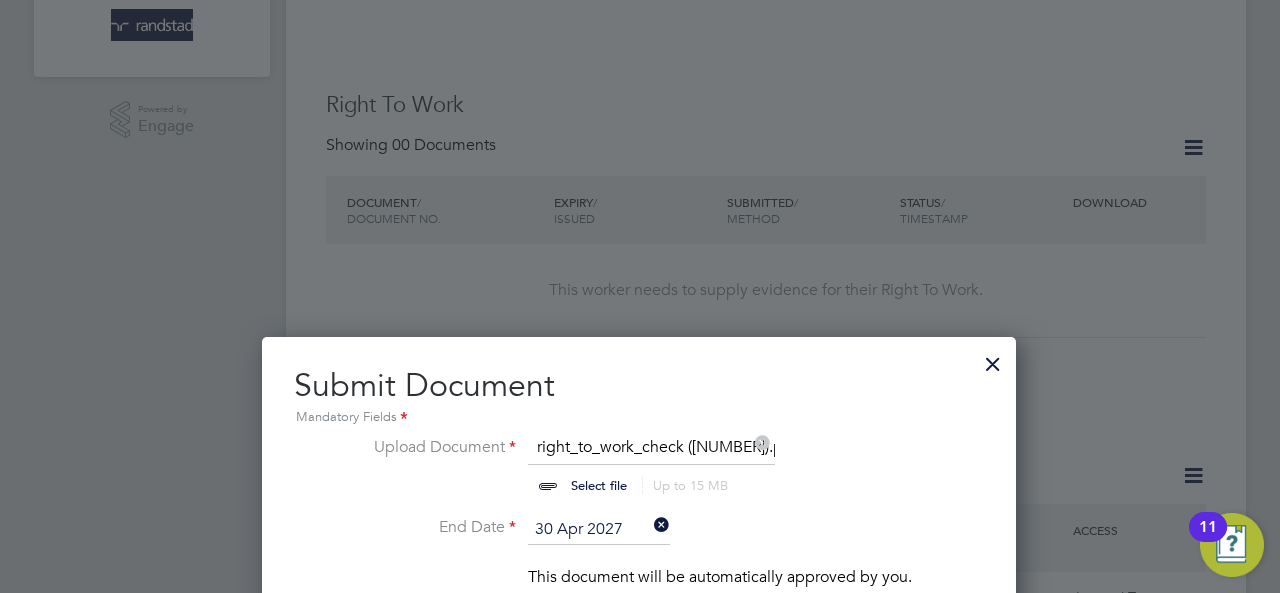 scroll, scrollTop: 871, scrollLeft: 0, axis: vertical 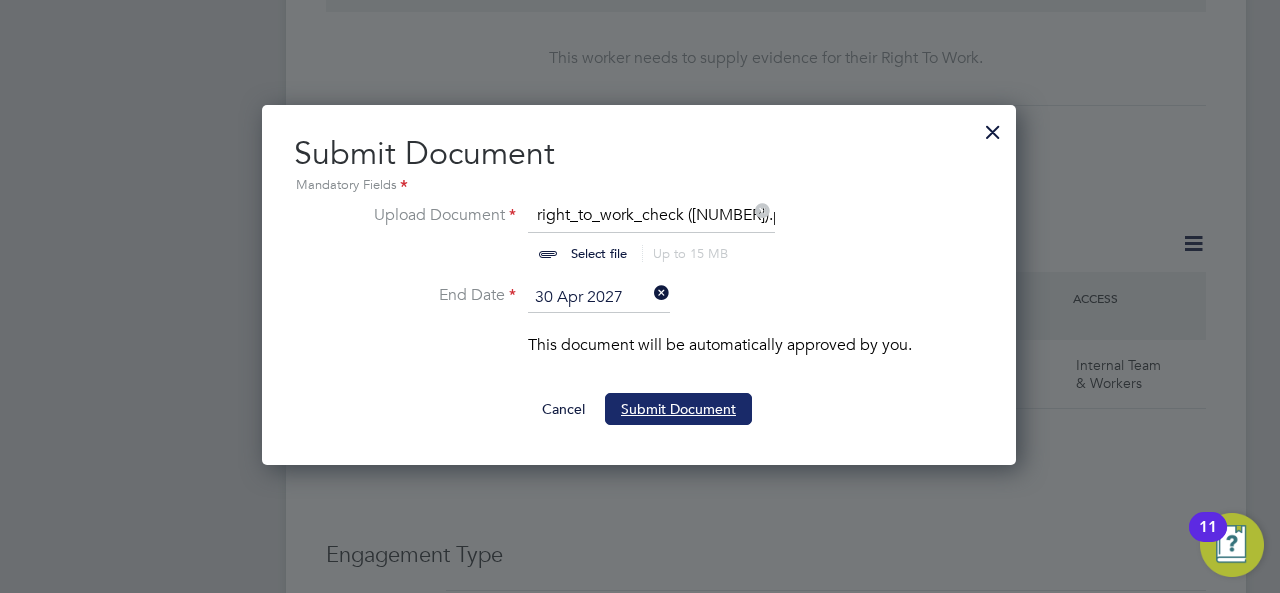 click on "Submit Document" at bounding box center (678, 409) 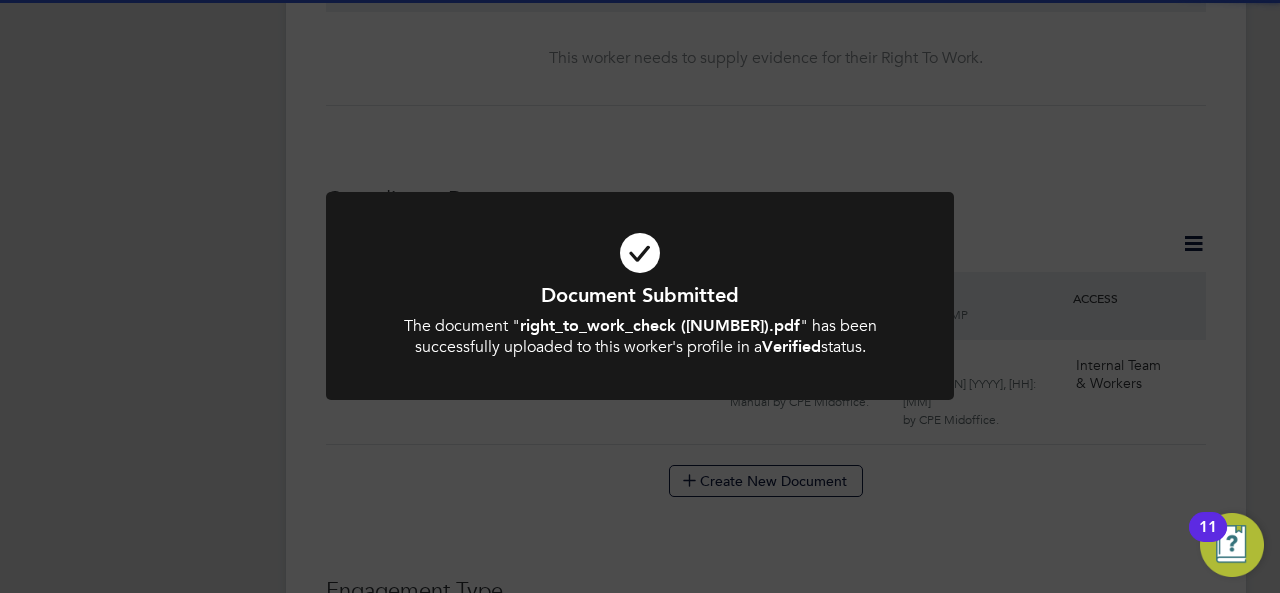 scroll, scrollTop: 900, scrollLeft: 0, axis: vertical 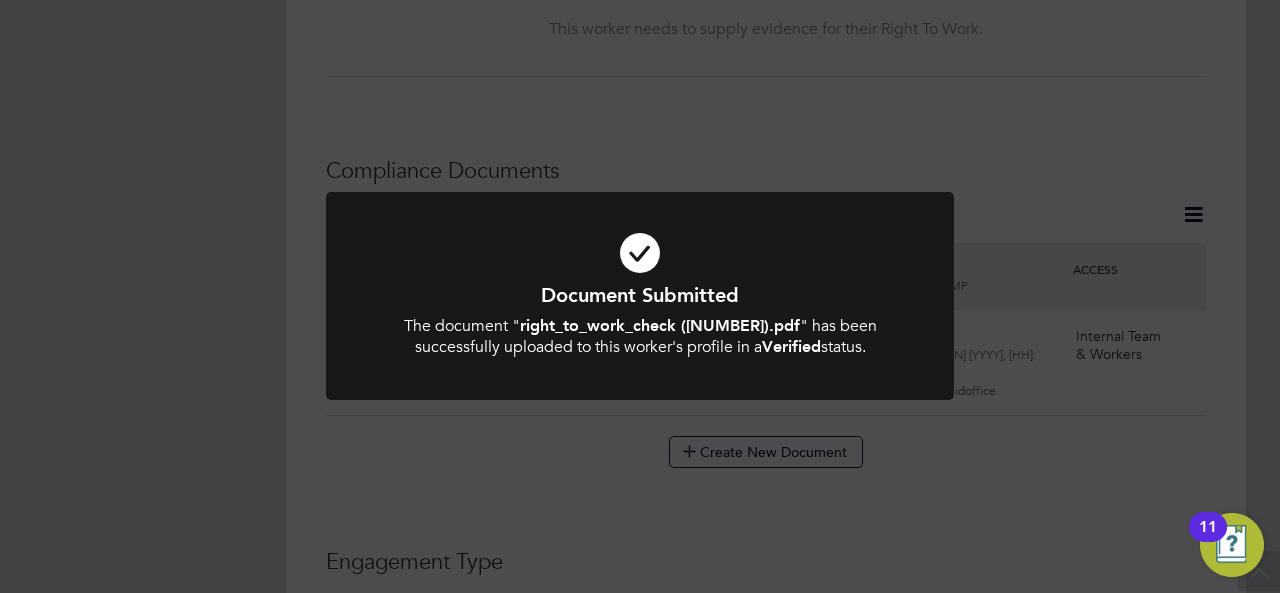 click on "Document Submitted The document " right_to_work_check (55).pdf " has been successfully uploaded to this worker's profile in a  Verified  status. Cancel Okay" 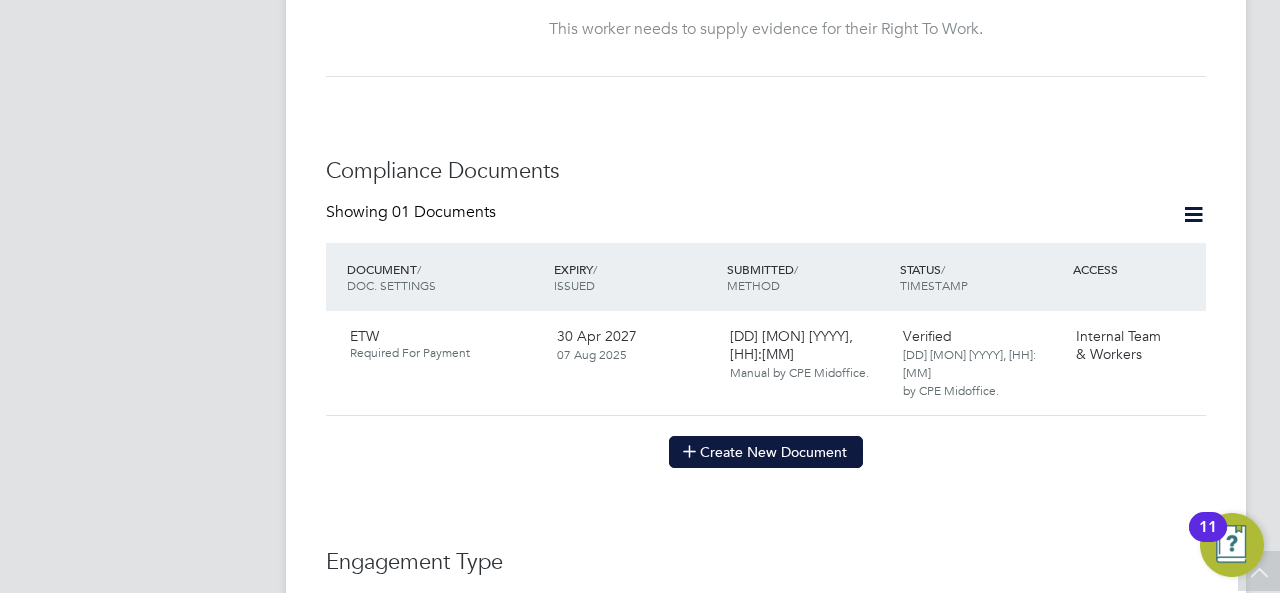click on "Create New Document" 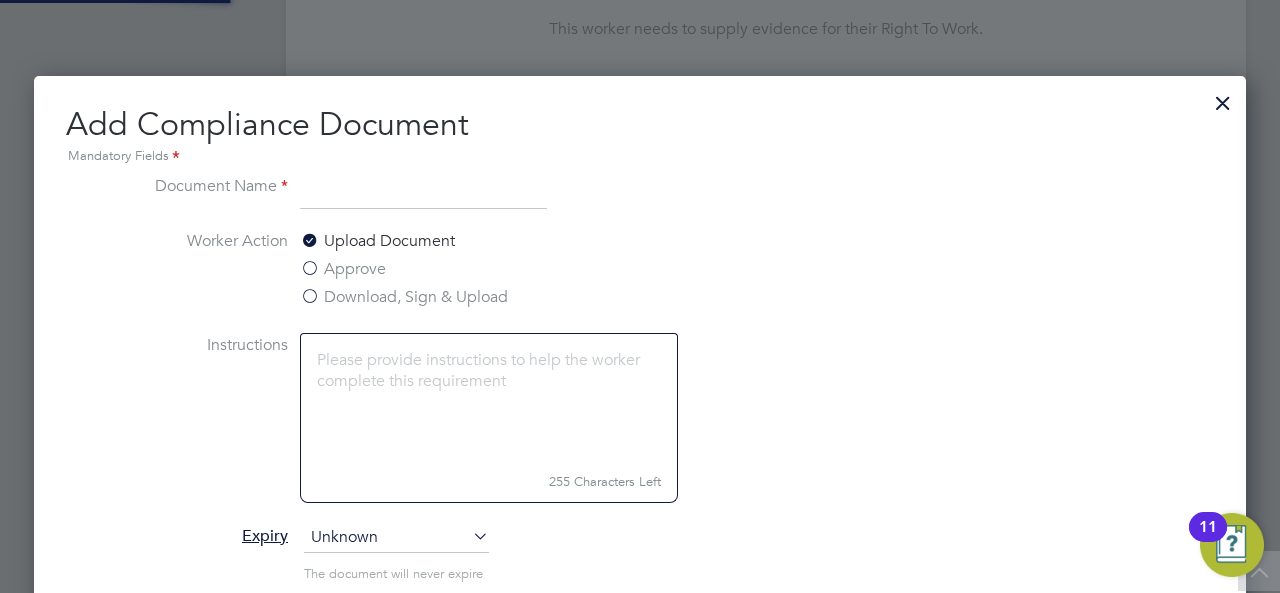 scroll, scrollTop: 10, scrollLeft: 10, axis: both 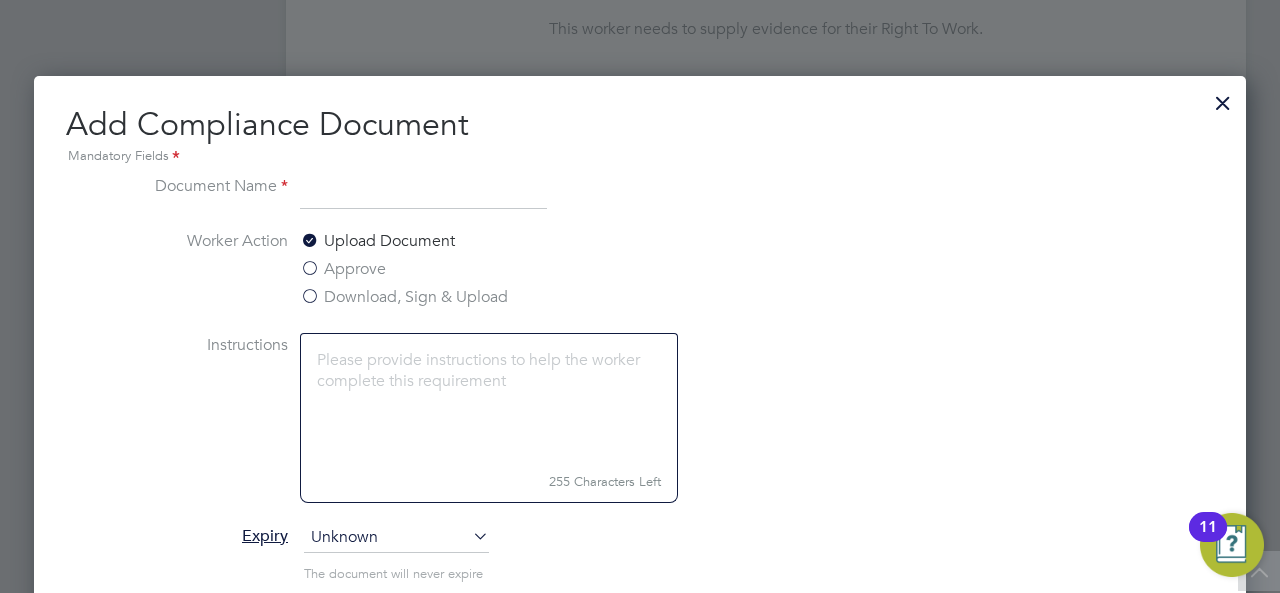click at bounding box center (423, 192) 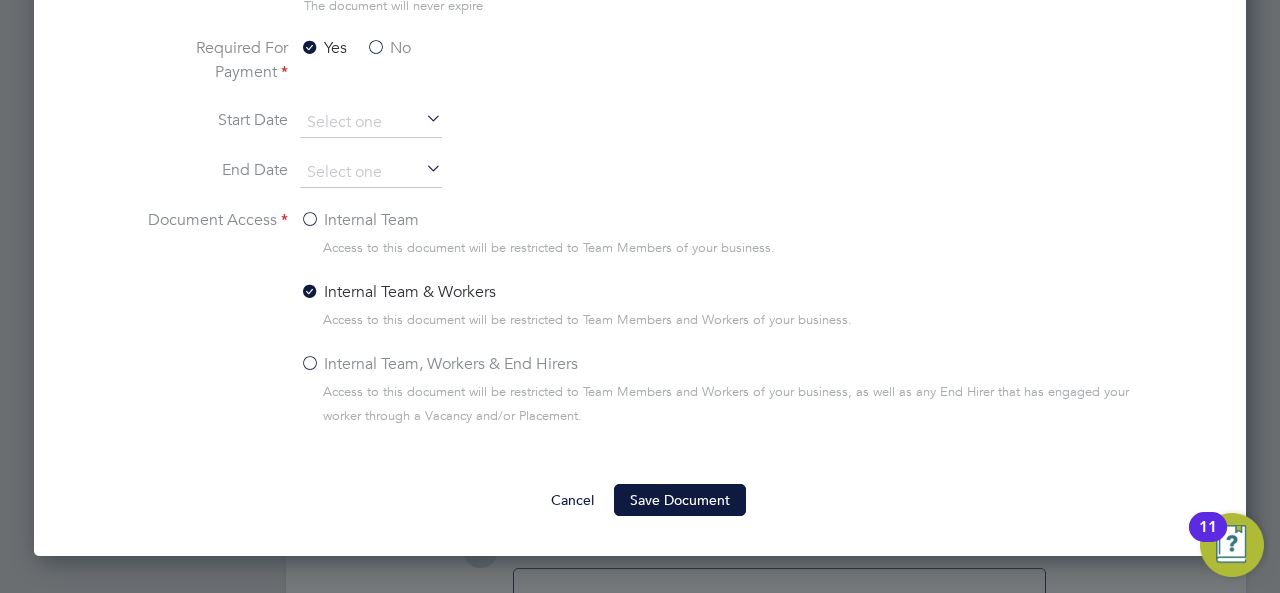scroll, scrollTop: 1500, scrollLeft: 0, axis: vertical 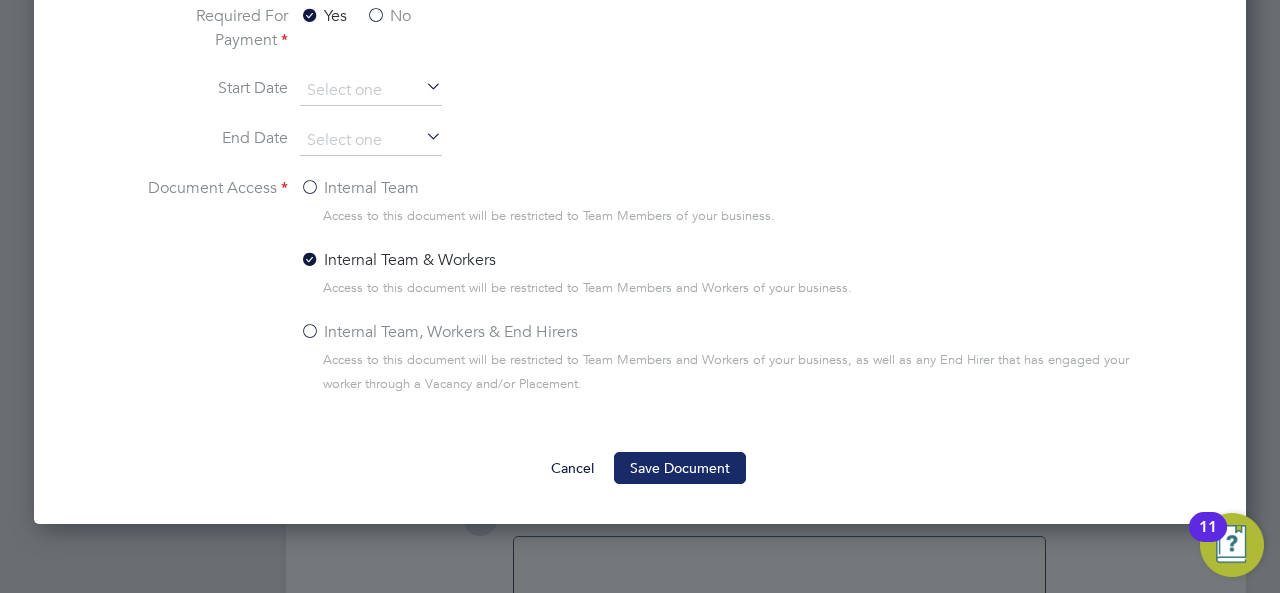 click on "Save Document" at bounding box center [680, 468] 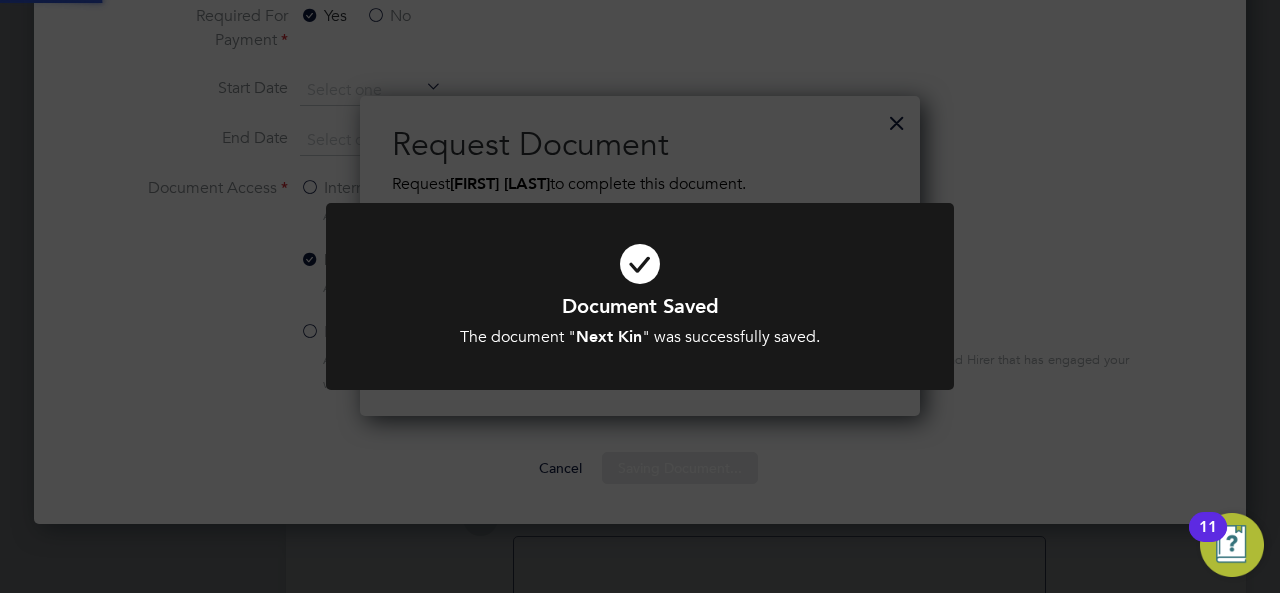 scroll, scrollTop: 10, scrollLeft: 10, axis: both 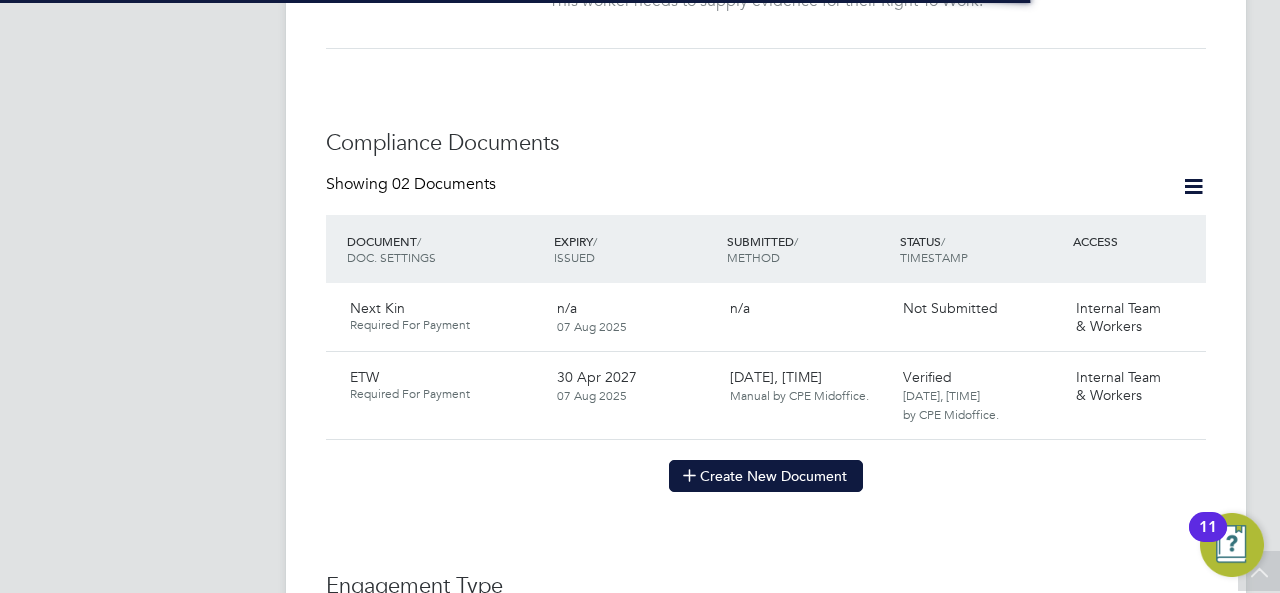click on "Create New Document" 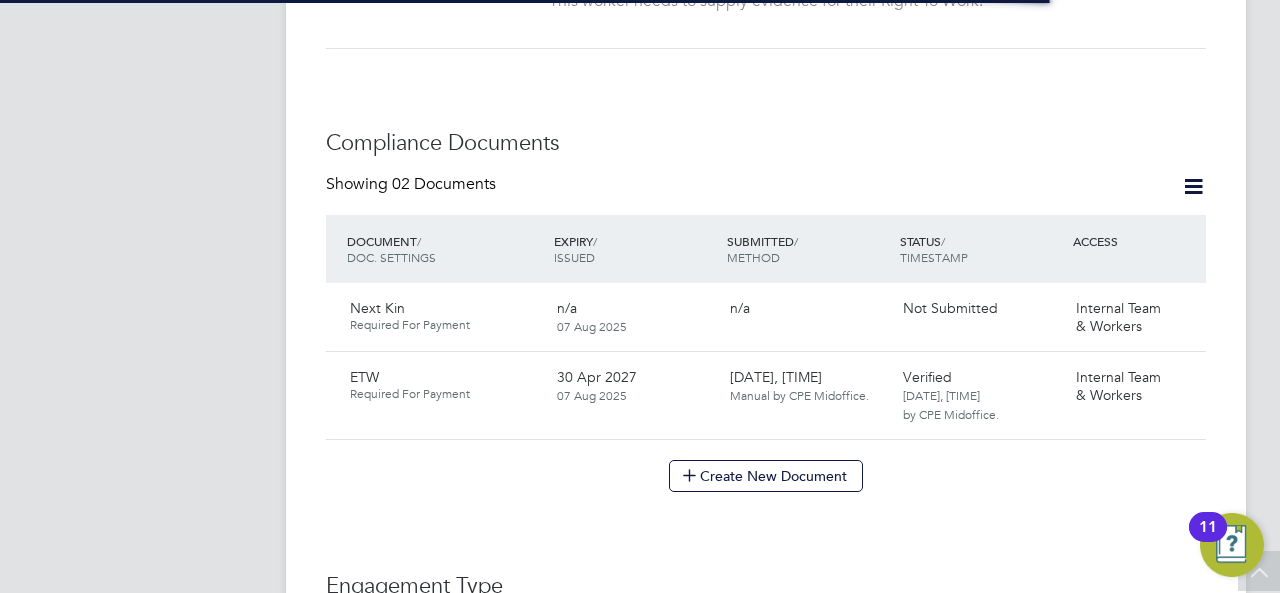 scroll, scrollTop: 10, scrollLeft: 10, axis: both 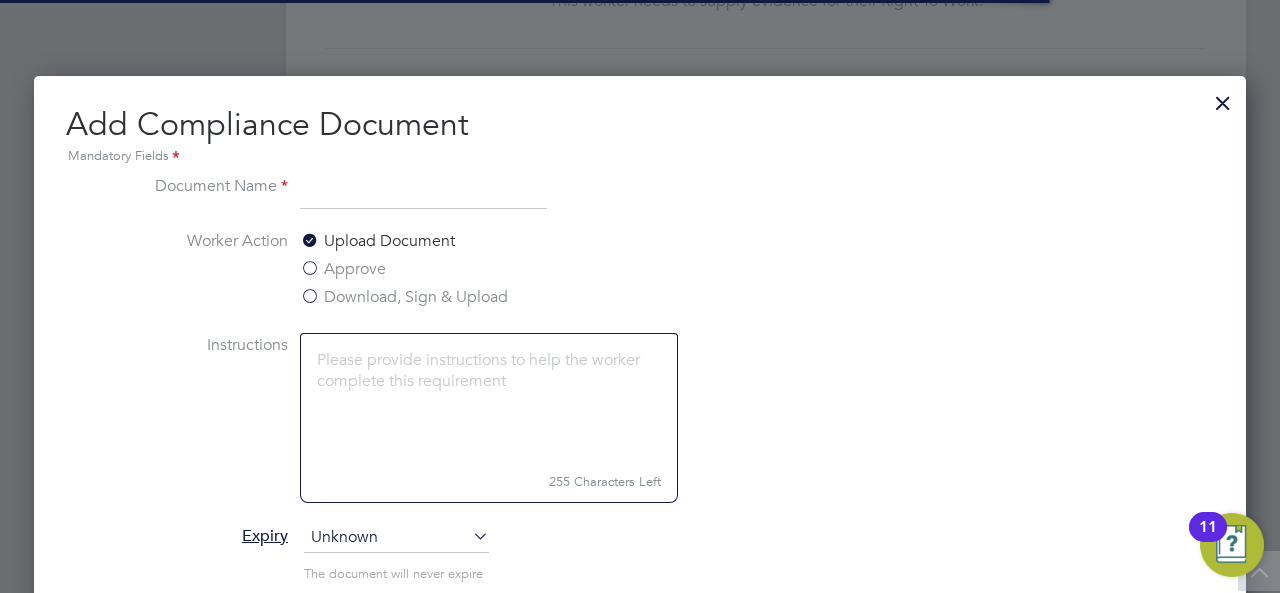 click at bounding box center [423, 192] 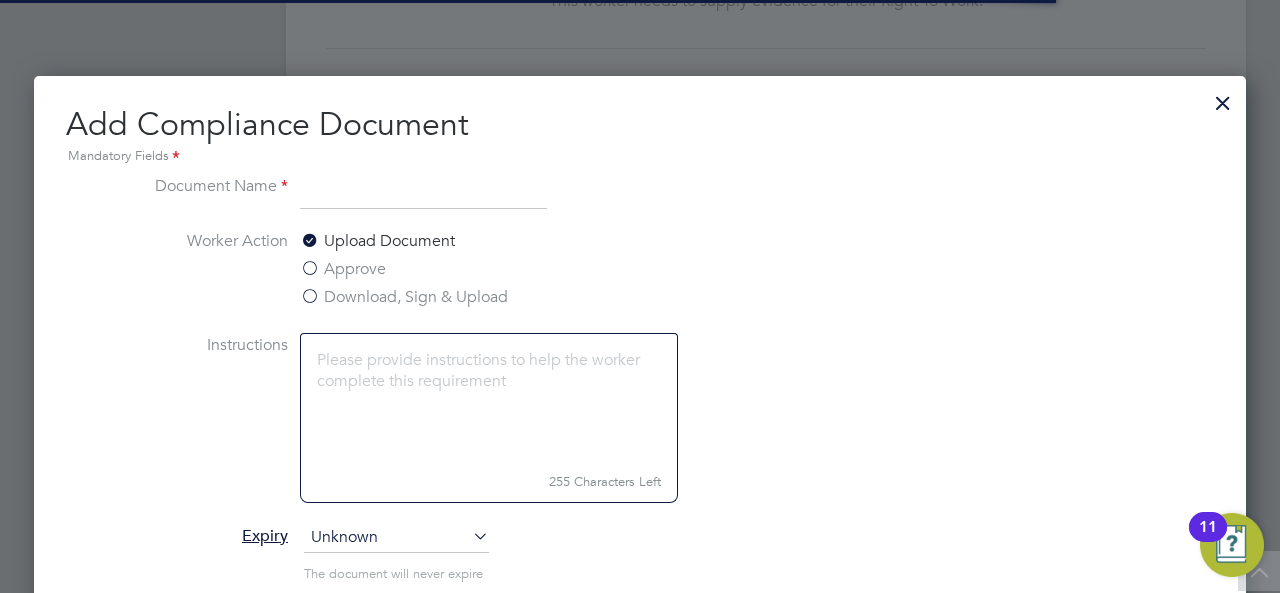 type on "CSCS" 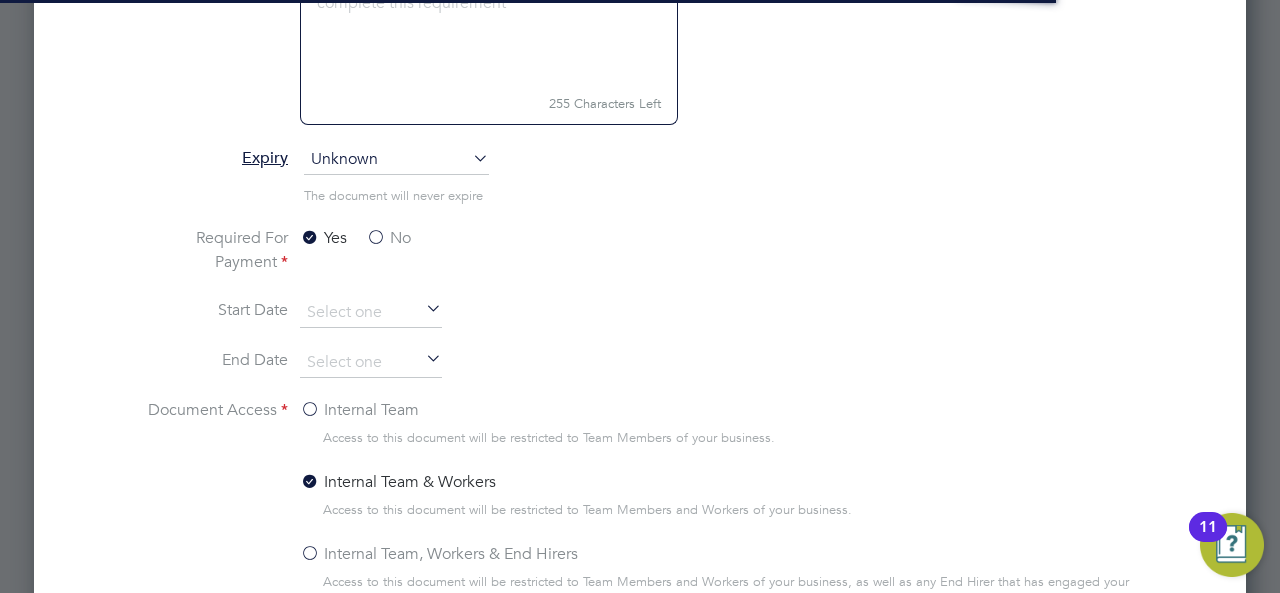 scroll, scrollTop: 1400, scrollLeft: 0, axis: vertical 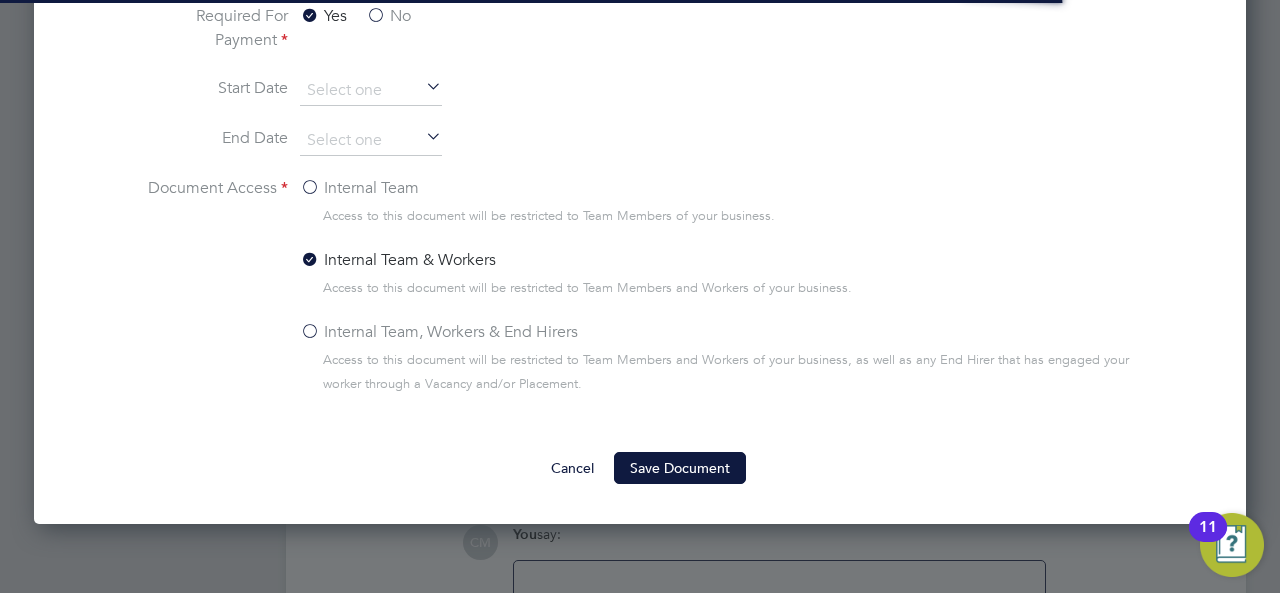click on "Save Document" at bounding box center [680, 468] 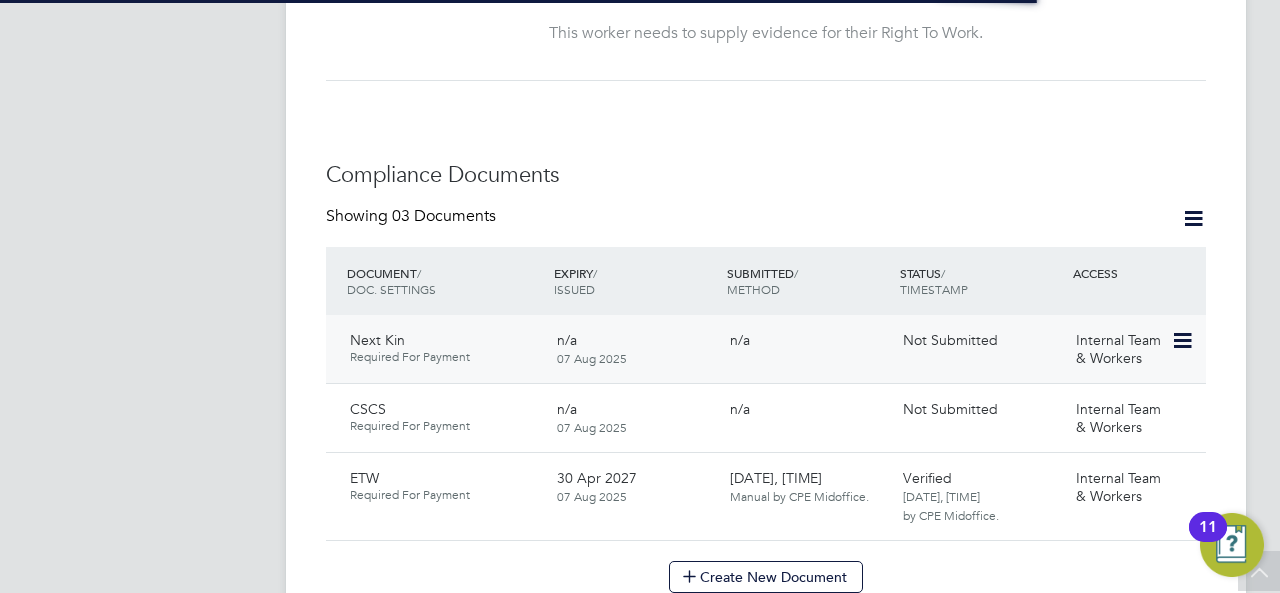 scroll, scrollTop: 900, scrollLeft: 0, axis: vertical 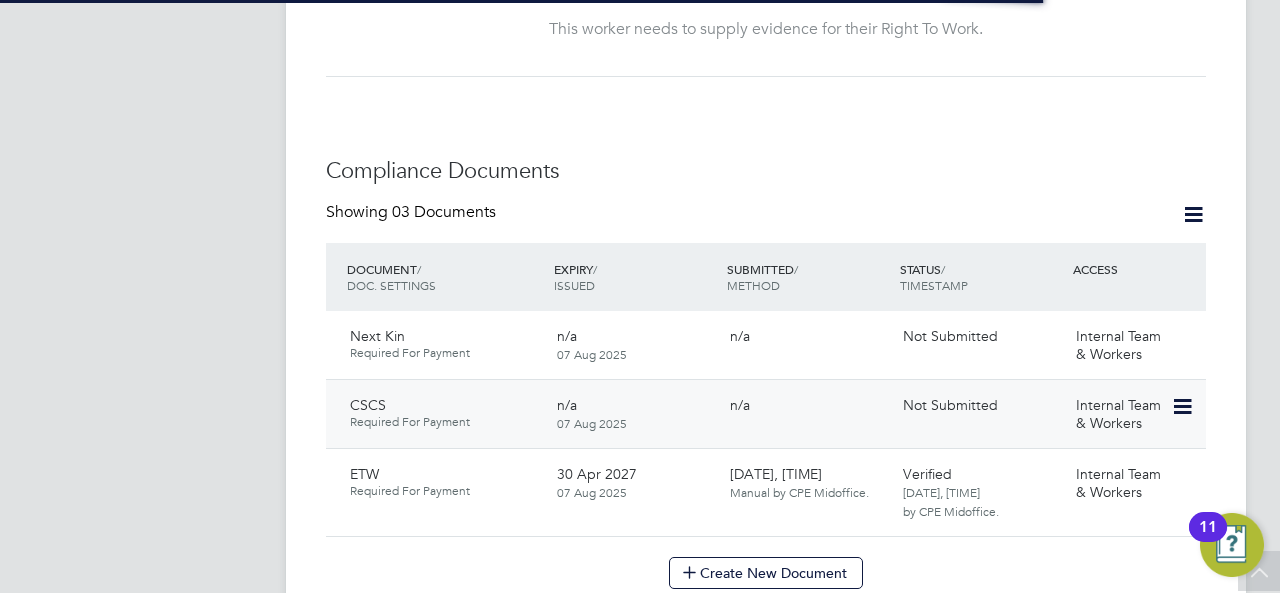 click 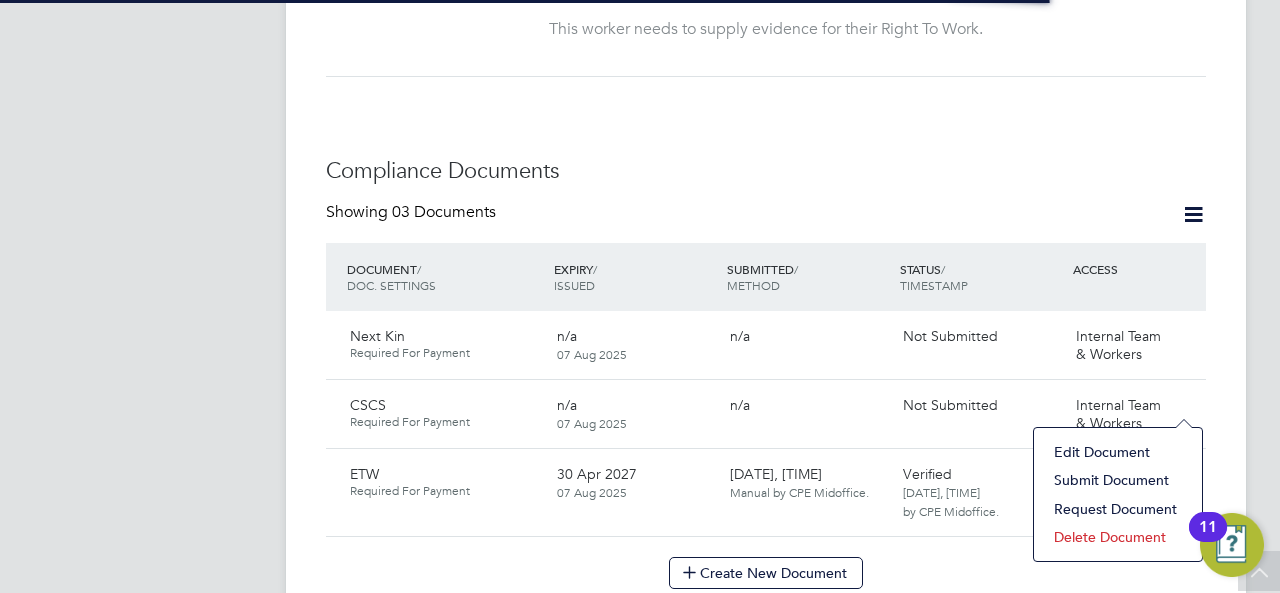 click on "Submit Document" 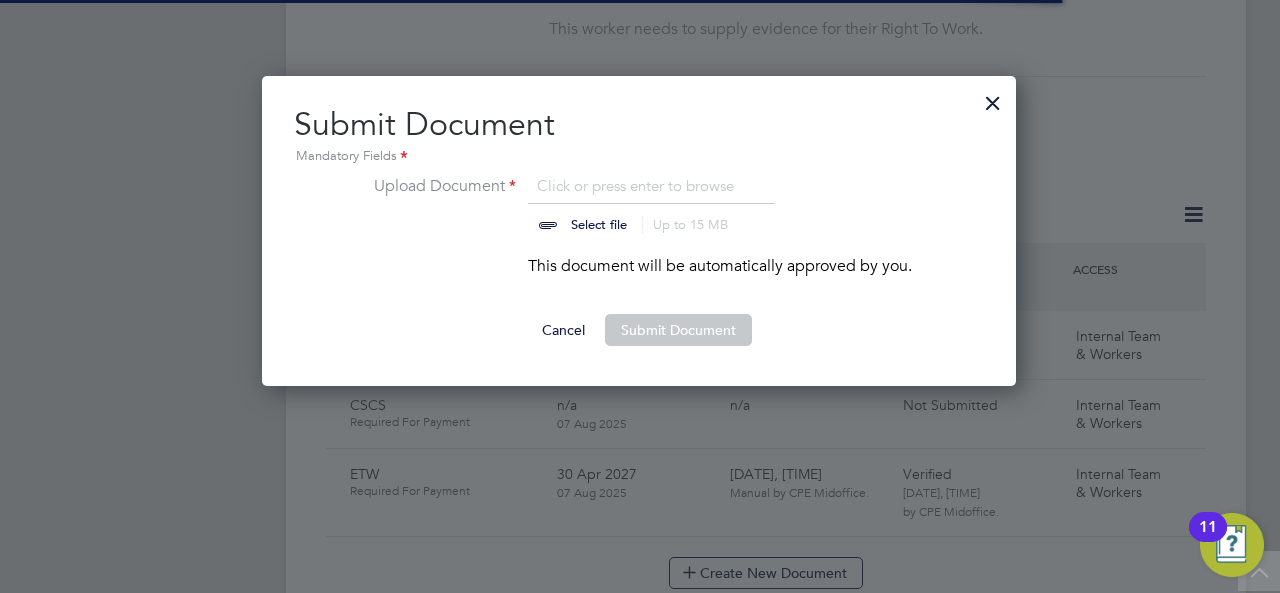 scroll, scrollTop: 10, scrollLeft: 10, axis: both 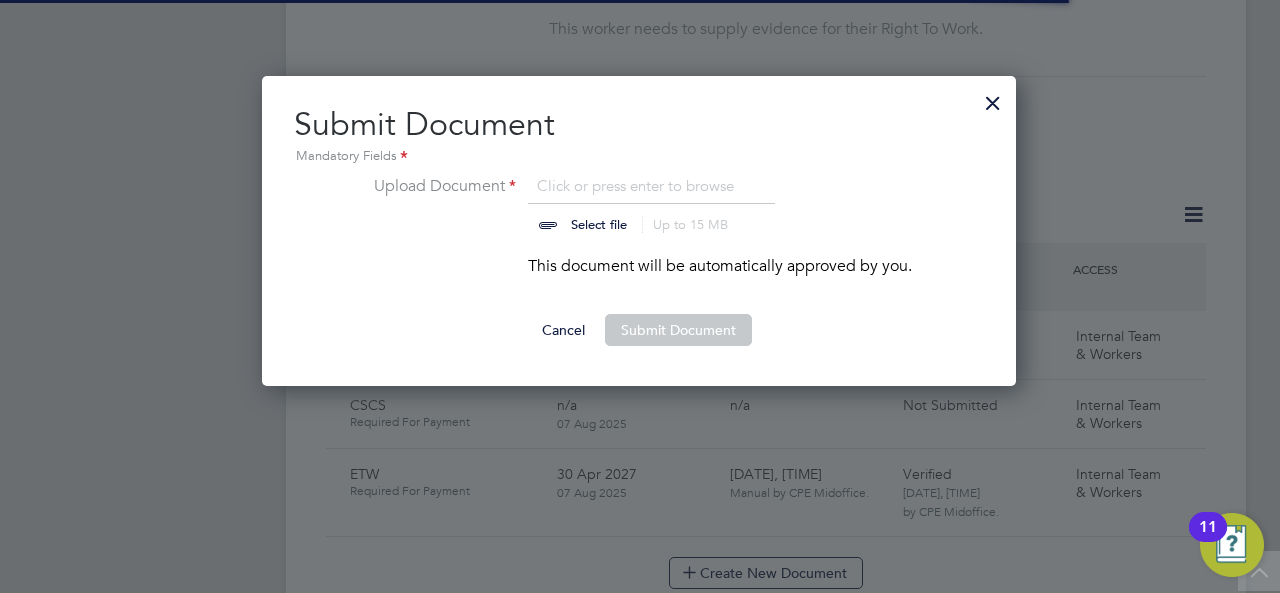 click at bounding box center [618, 204] 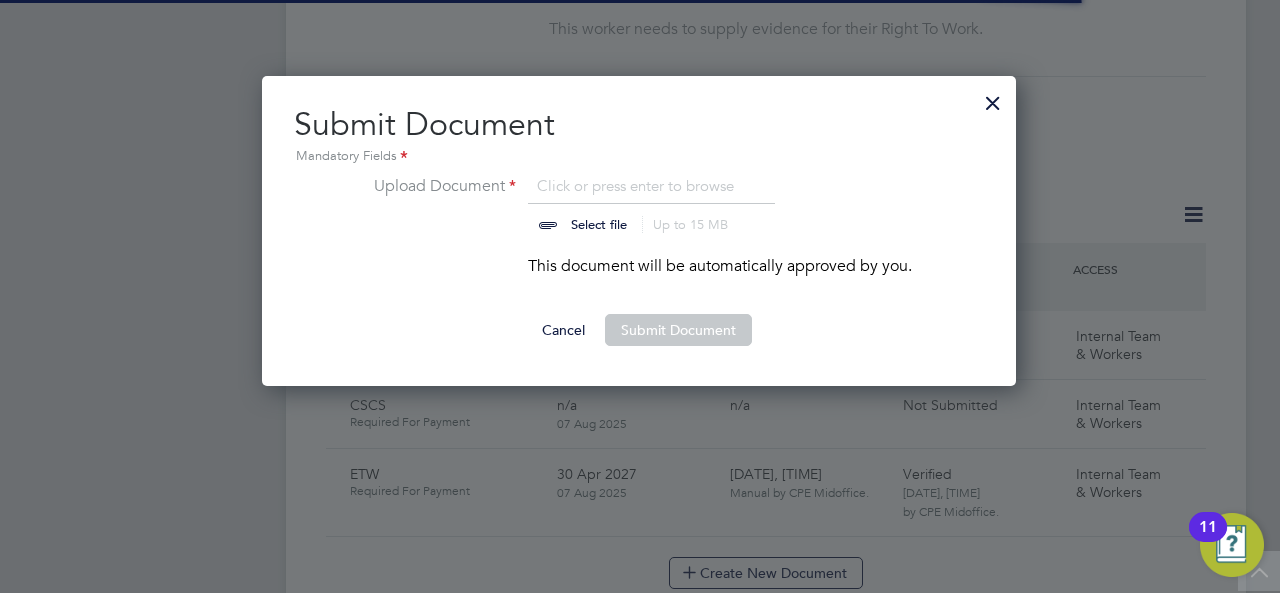 type on "C:\fakepath\PHOTO-2025-08-06-16-47-53.jpg" 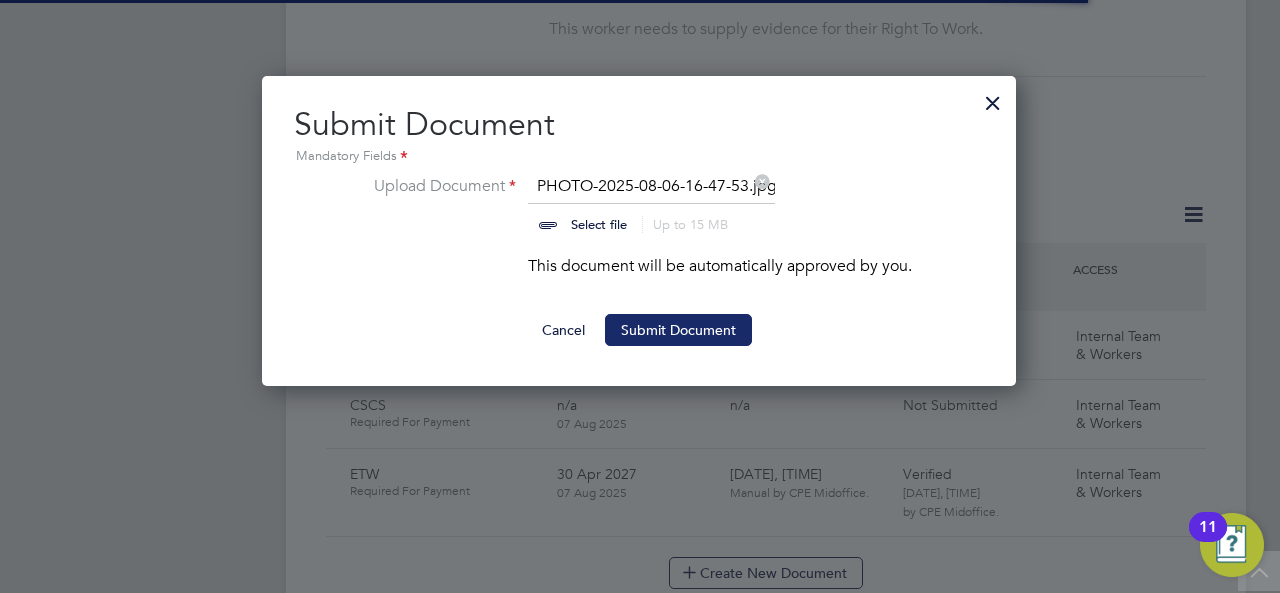 click on "Submit Document" at bounding box center [678, 330] 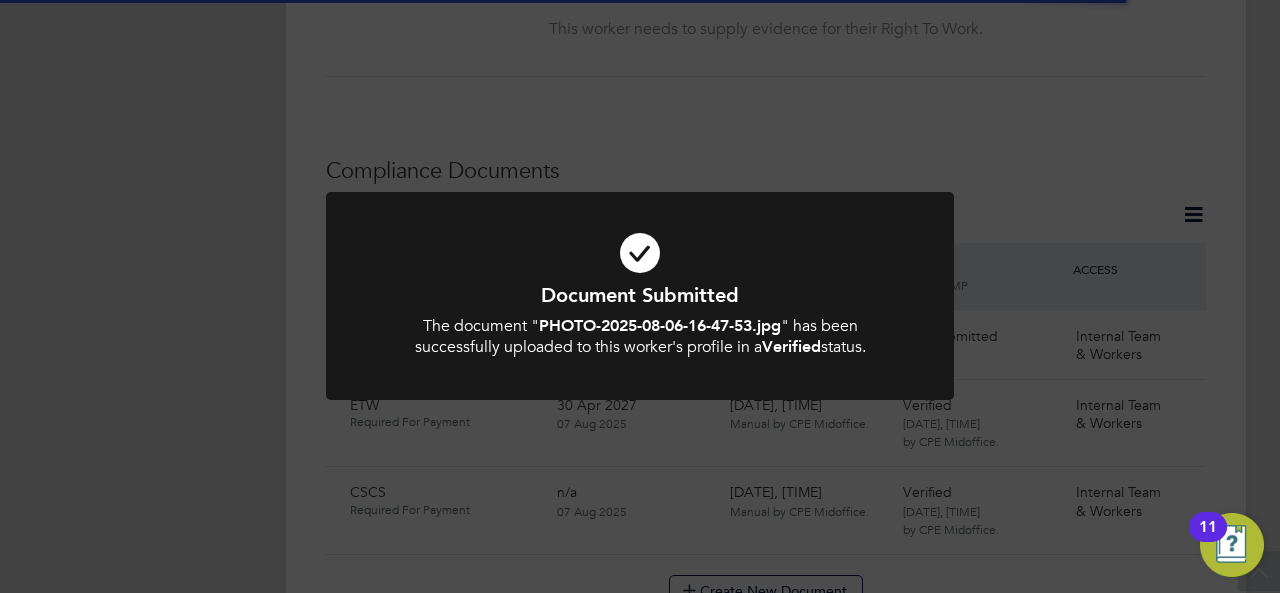 click at bounding box center [640, 296] 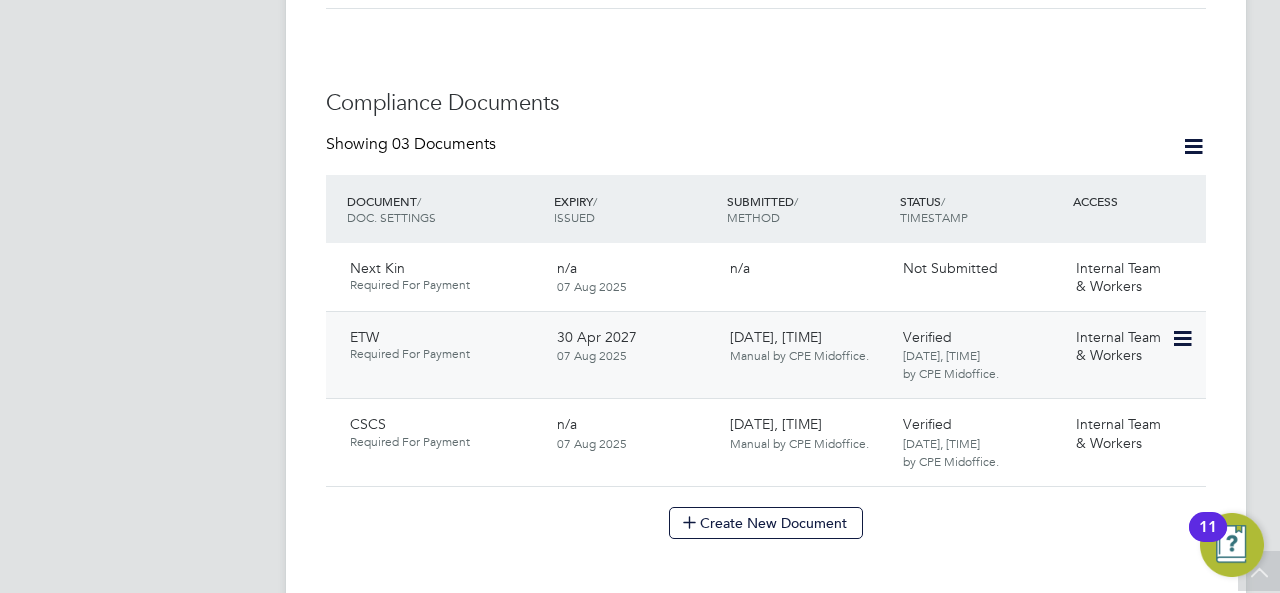 scroll, scrollTop: 1000, scrollLeft: 0, axis: vertical 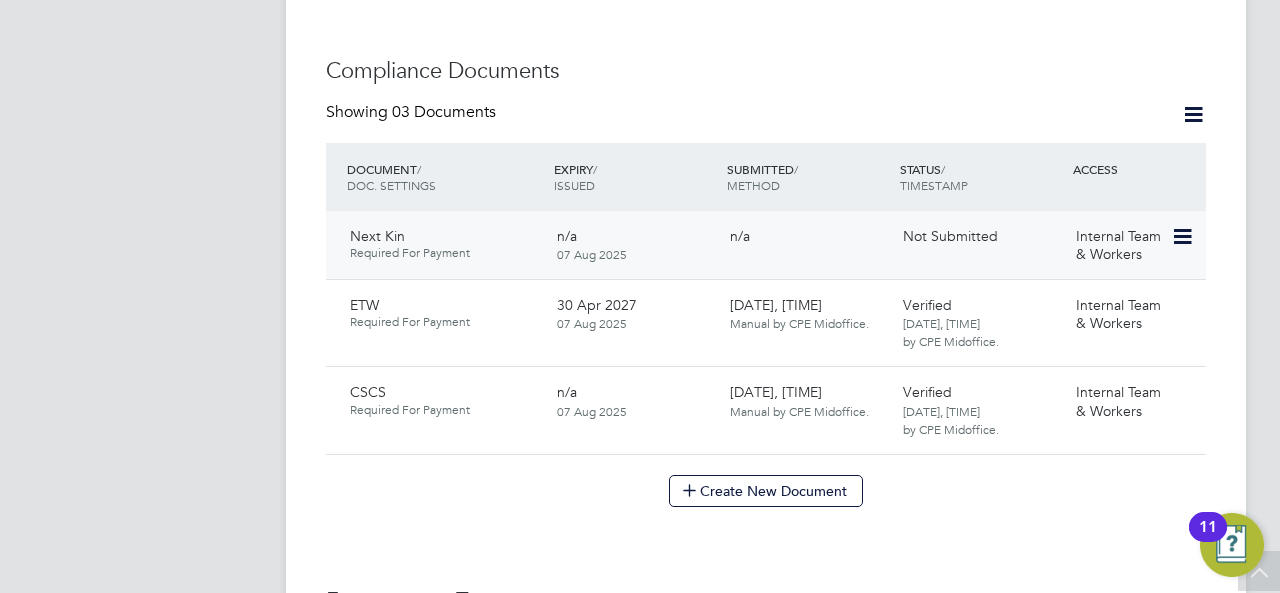 click 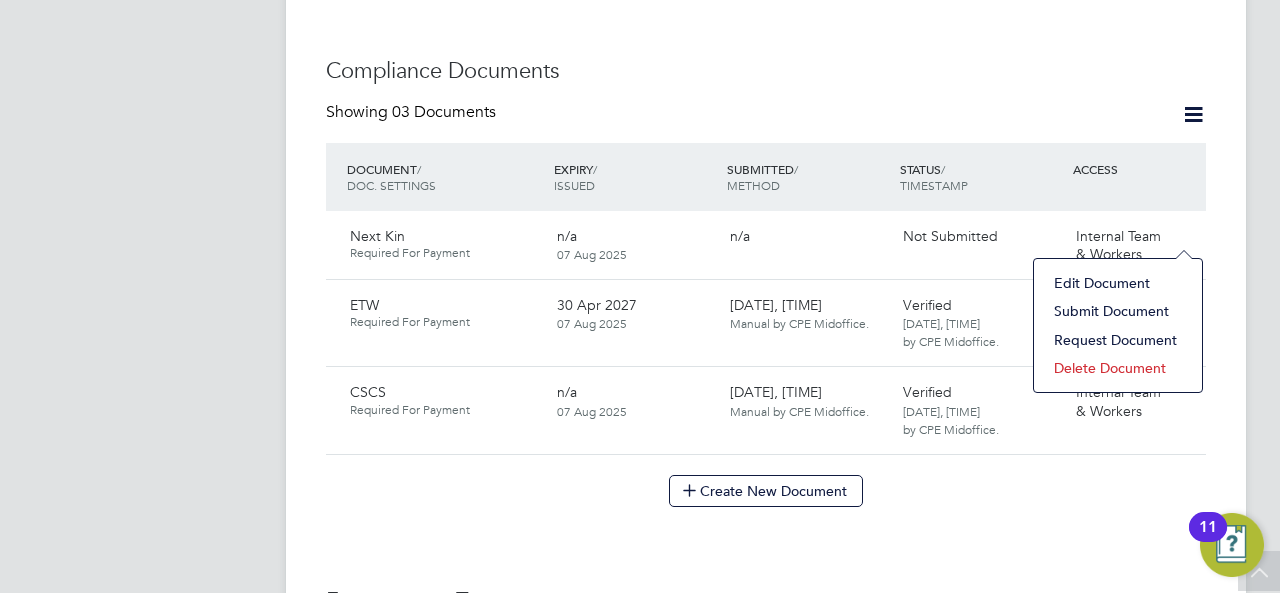 click on "Submit Document" 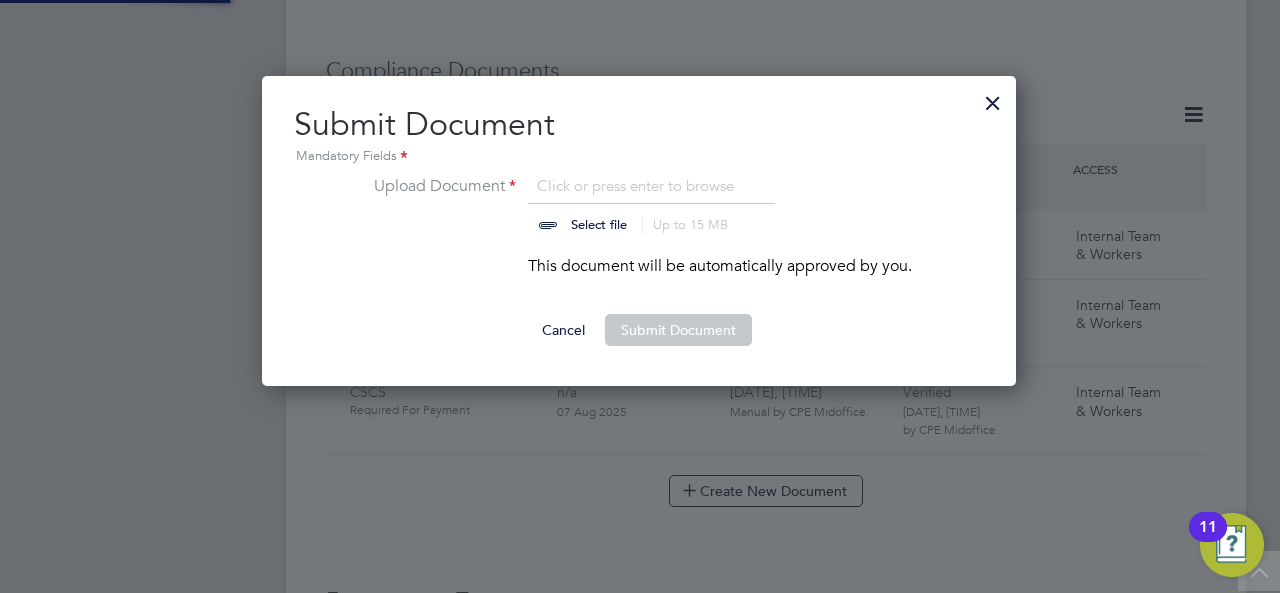scroll, scrollTop: 10, scrollLeft: 10, axis: both 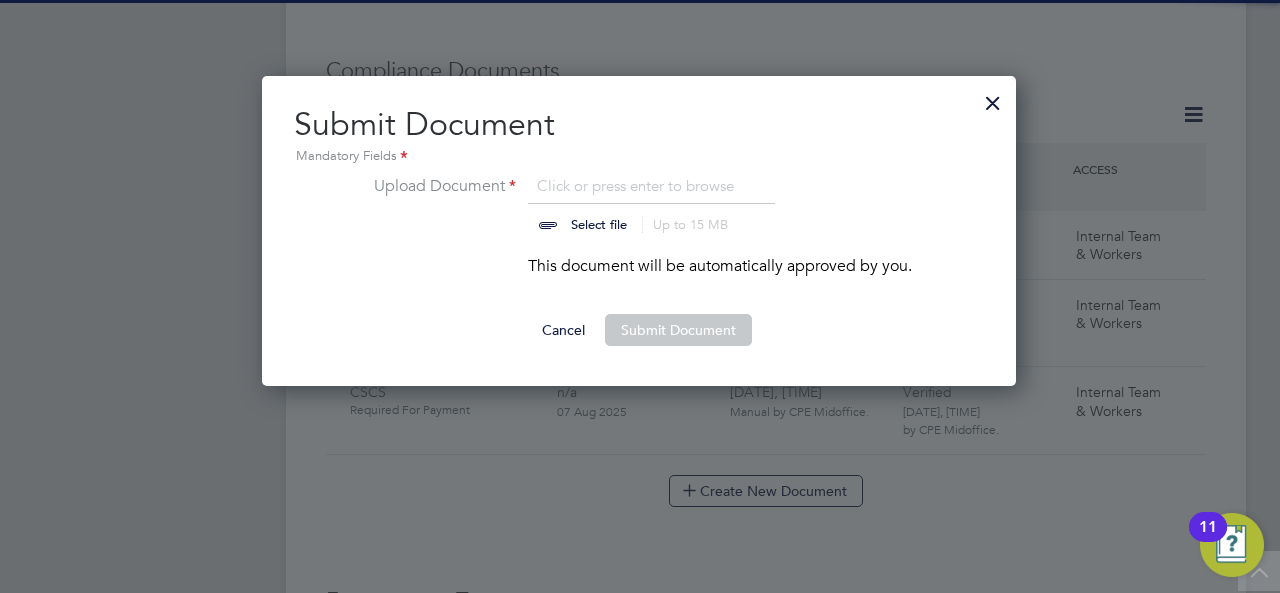click at bounding box center [618, 204] 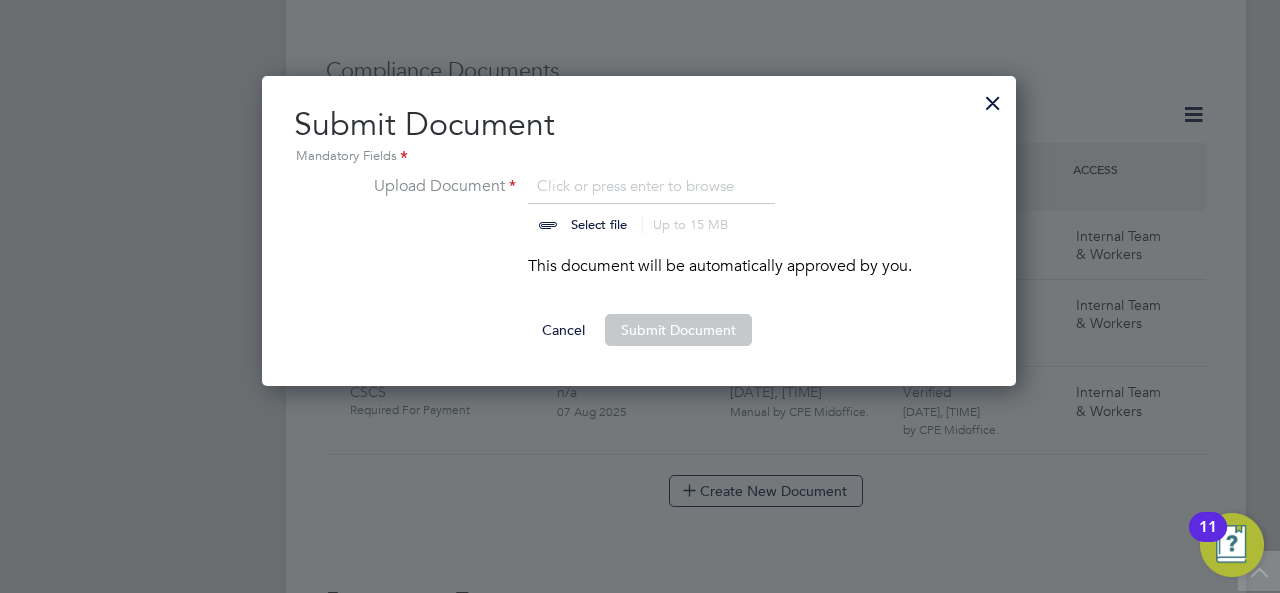 type on "C:\fakepath\Untitled document.pdf" 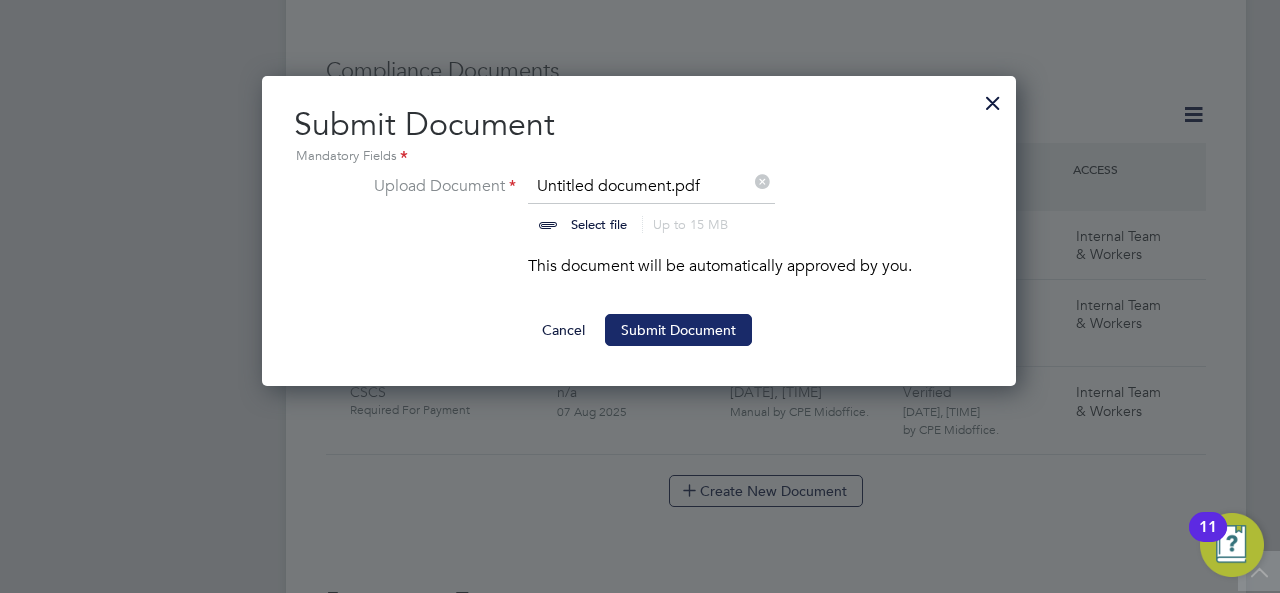 click on "Submit Document" at bounding box center [678, 330] 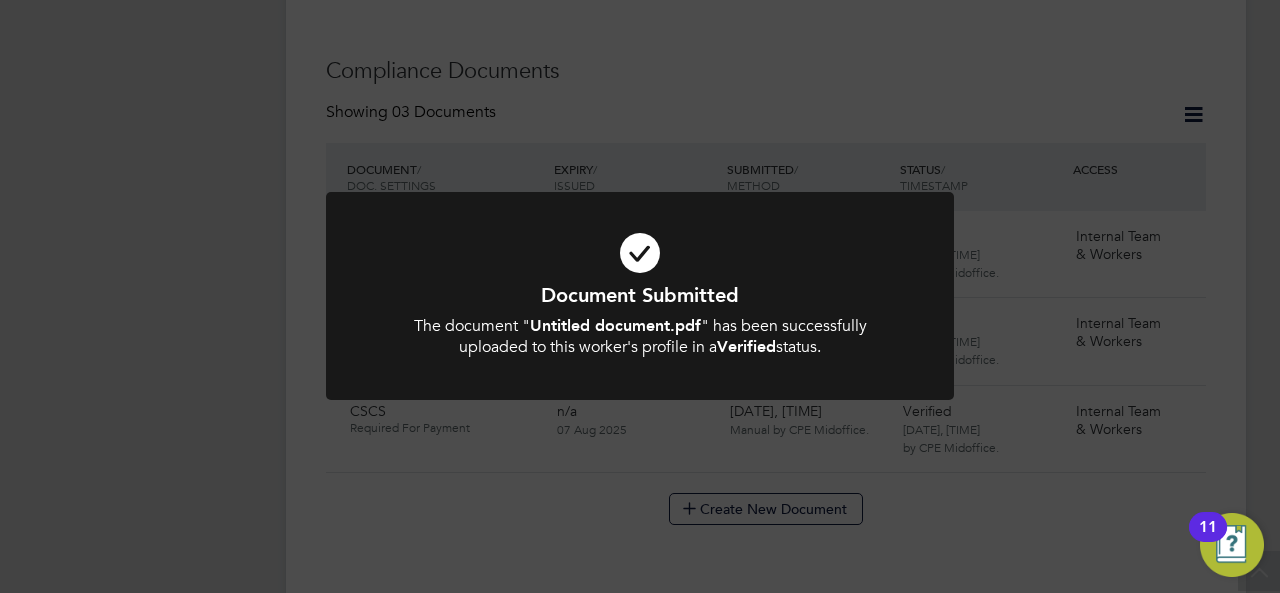 click on "Document Submitted The document " Untitled document.pdf " has been successfully uploaded to this worker's profile in a  Verified  status. Cancel Okay" 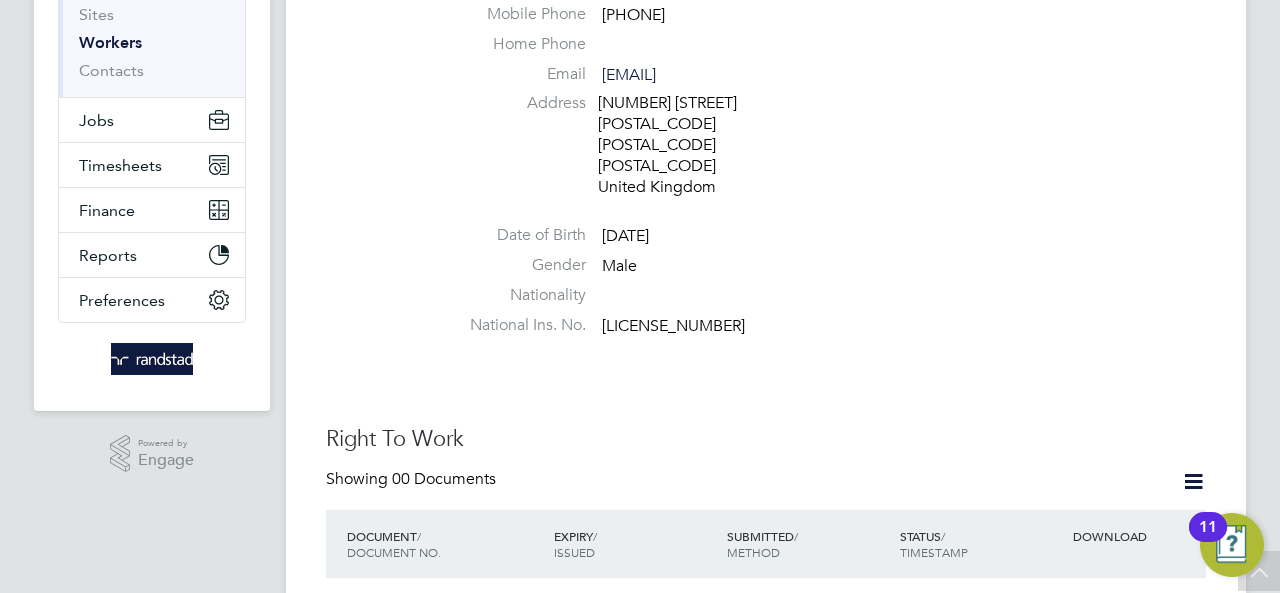scroll, scrollTop: 0, scrollLeft: 0, axis: both 